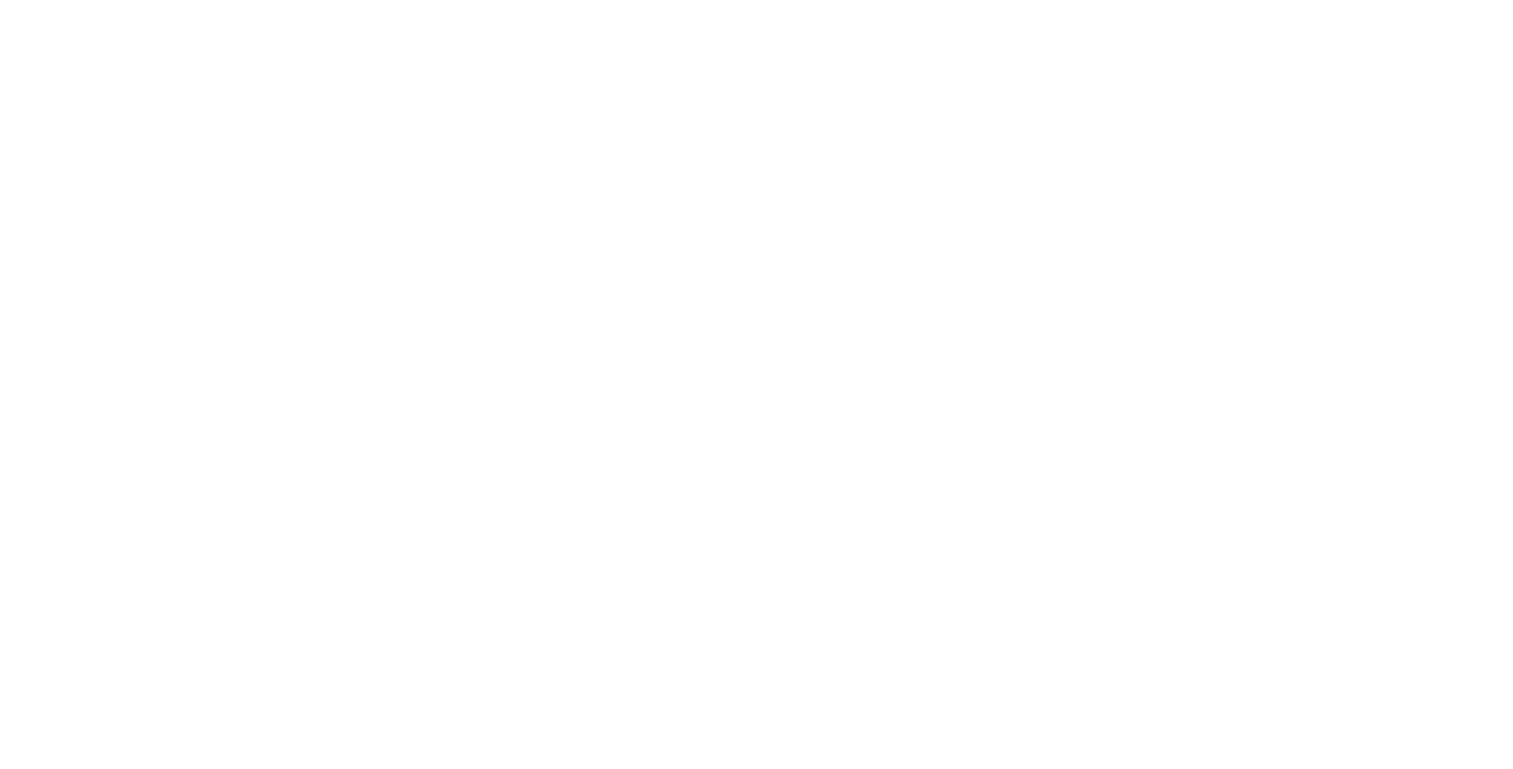 scroll, scrollTop: 0, scrollLeft: 0, axis: both 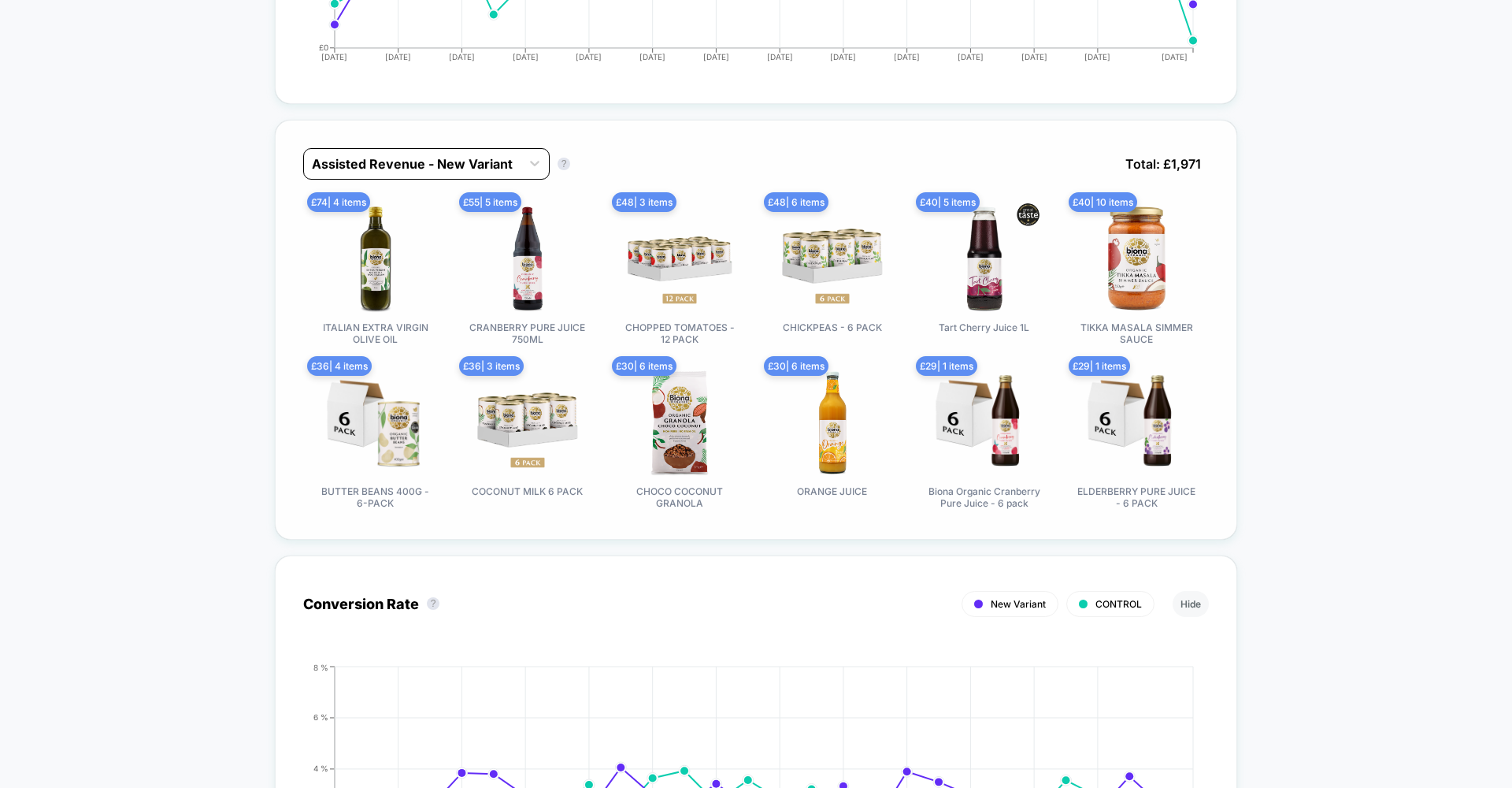click on "Assisted Revenue  - New Variant" at bounding box center [412, 164] 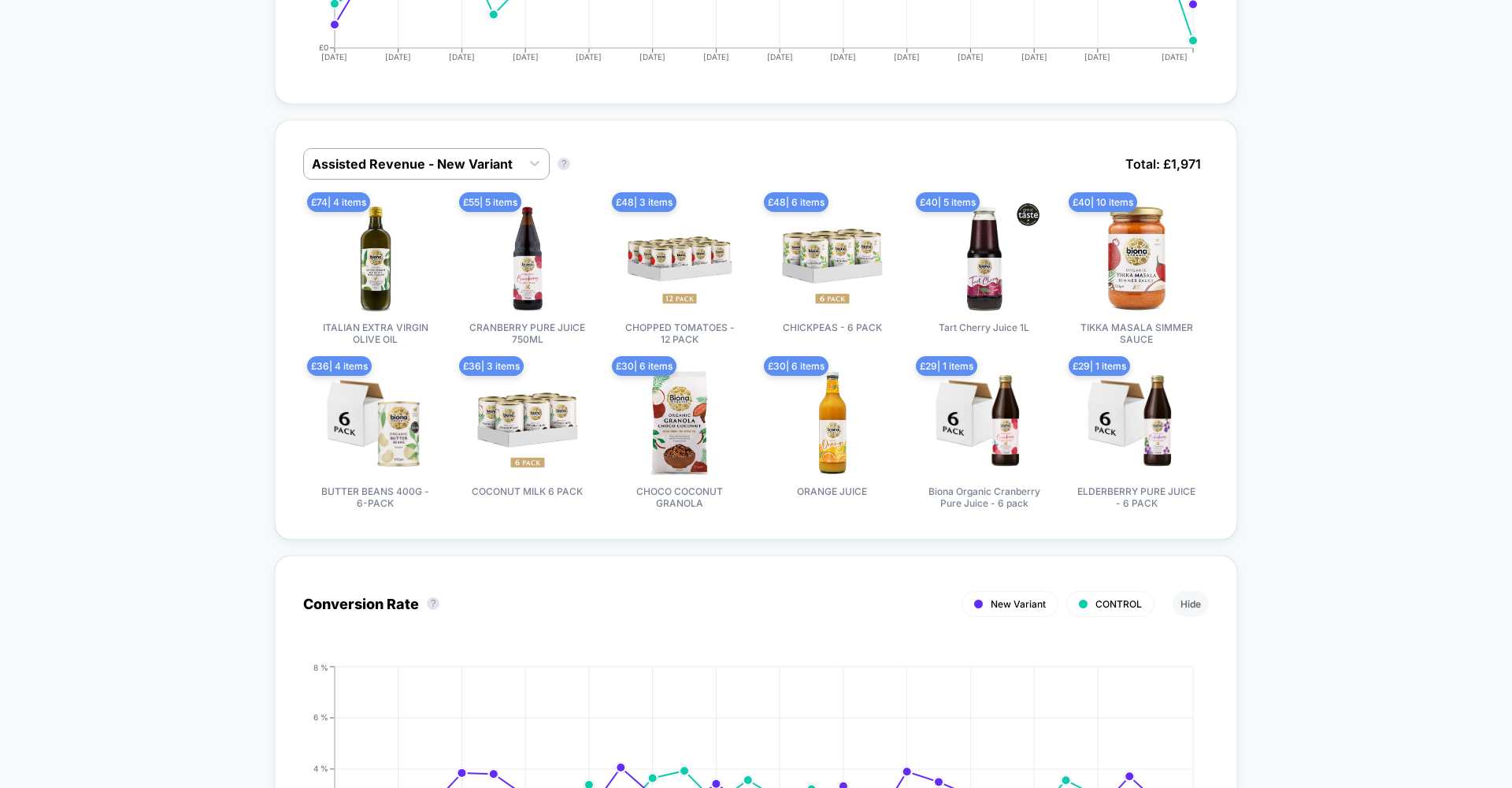 click on "< Back to all live experiences  PDP Test (Smart Product Recommendations) LIVE Personalised product recommendations﻿ Click to edit experience details Personalised product recommendations﻿ Start date: [DATE] (Last edit [DATE] by [EMAIL_ADDRESS][DOMAIN_NAME]) Pages: all products Audience: All Visitors Device: all devices Edit Pause  Preview Allocation:  50% Latest Version:     [DATE]    -    [DATE] |   sessions   No Filter There are still no statistically significant results. We recommend waiting a few more days Variation Sessions ? Transactions ? CR ? AOV ? PSV ? Revenue ? OTW ? CI ? Control (without changes) 14,835 396 2.67 % £ 46.35 £ 1.24 £ 18,354 16% --- New Variant 14,871 + 0.24 % 405 + 2 % 2.72 % + 2 % £ 49.44 + 6.7 % £ 1.35 + 8.8 % £ 20,023 + 8.8 % 84% 0% | -10.35 % + 32.09 % Variation Profit ? Add To Cart Rate ? PDV ? Checkout Rate ? Control (without changes) £ 16,752 8.66 % 90.33 % 3.39 % New Variant £ 18,557 + 10.5 % 8.63 % - 0.32 % 90.16 % - 0.19 % 3.44 % + 1.3 % ? ?" at bounding box center (756, 1622) 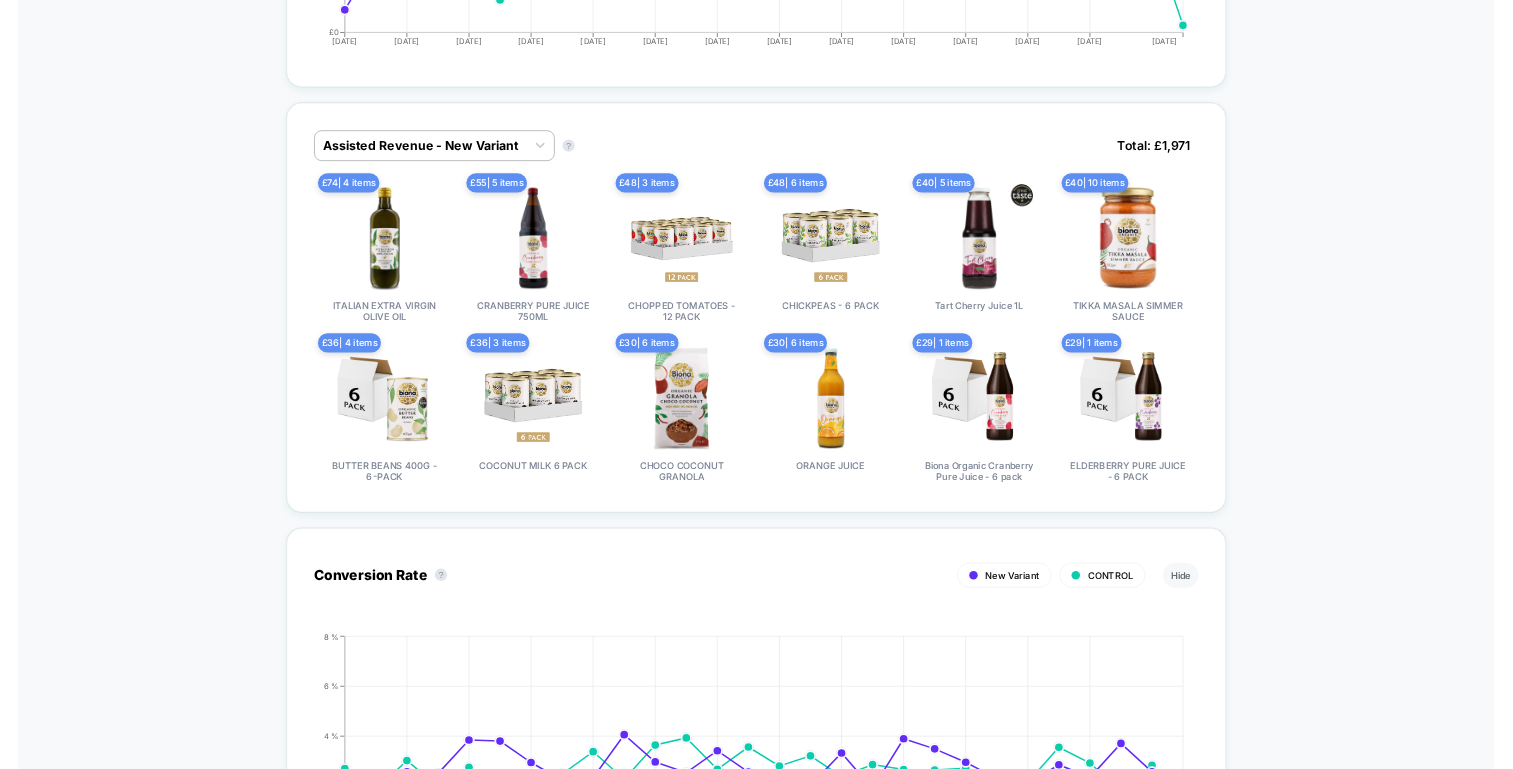 scroll, scrollTop: 1199, scrollLeft: 0, axis: vertical 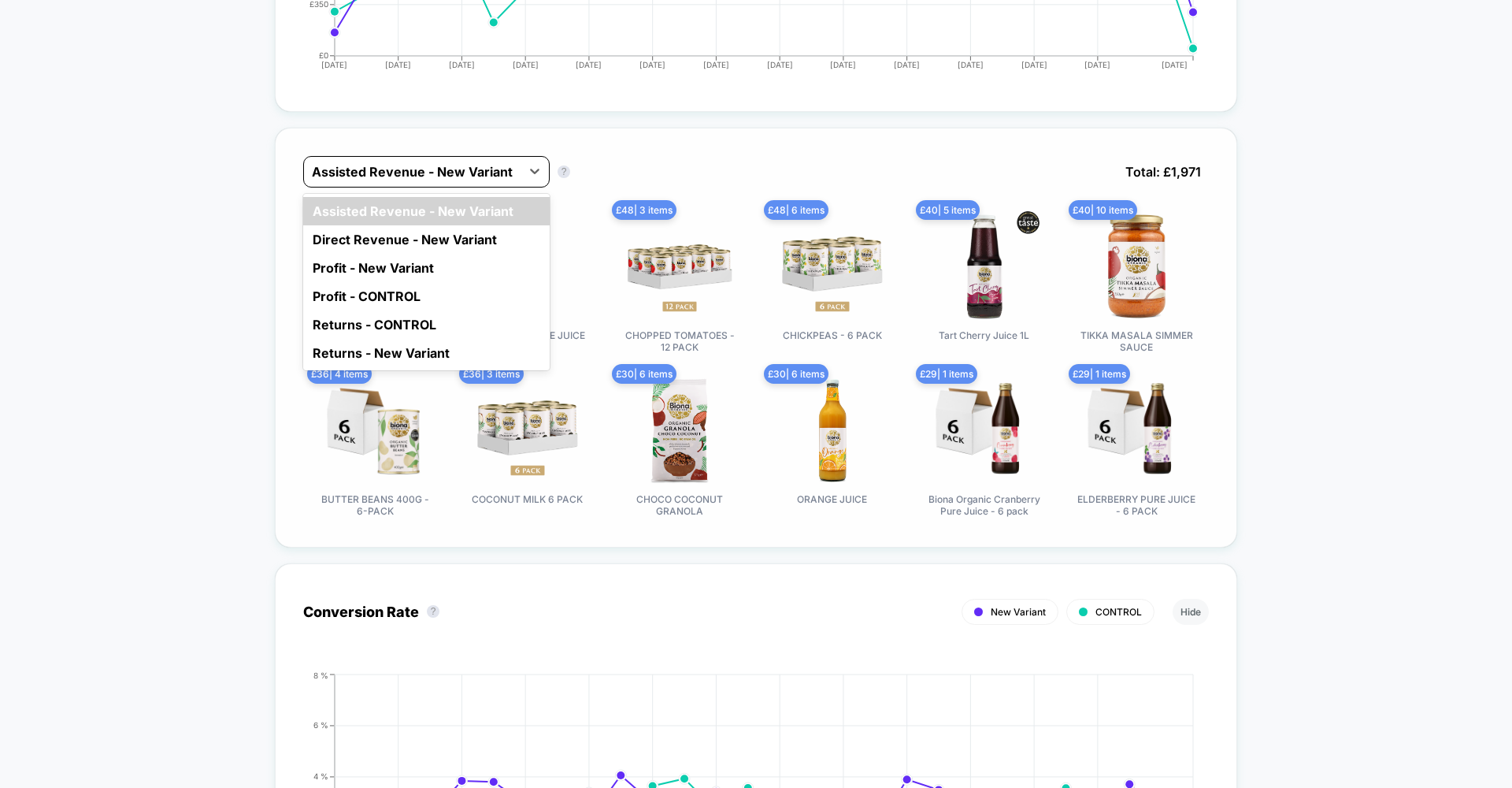 click on "Assisted Revenue  - New Variant" at bounding box center (412, 172) 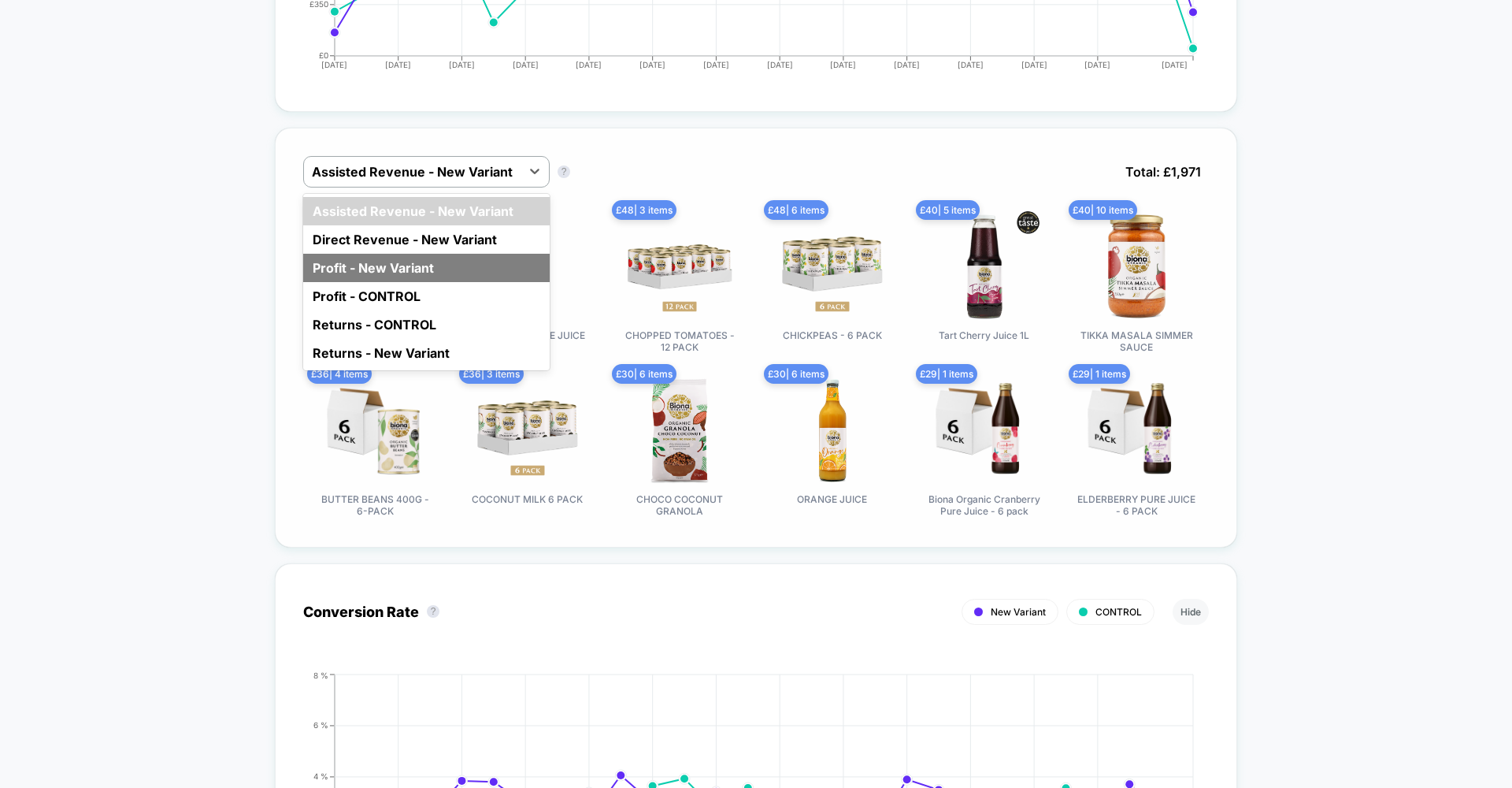 click on "Profit   - New Variant" at bounding box center [426, 268] 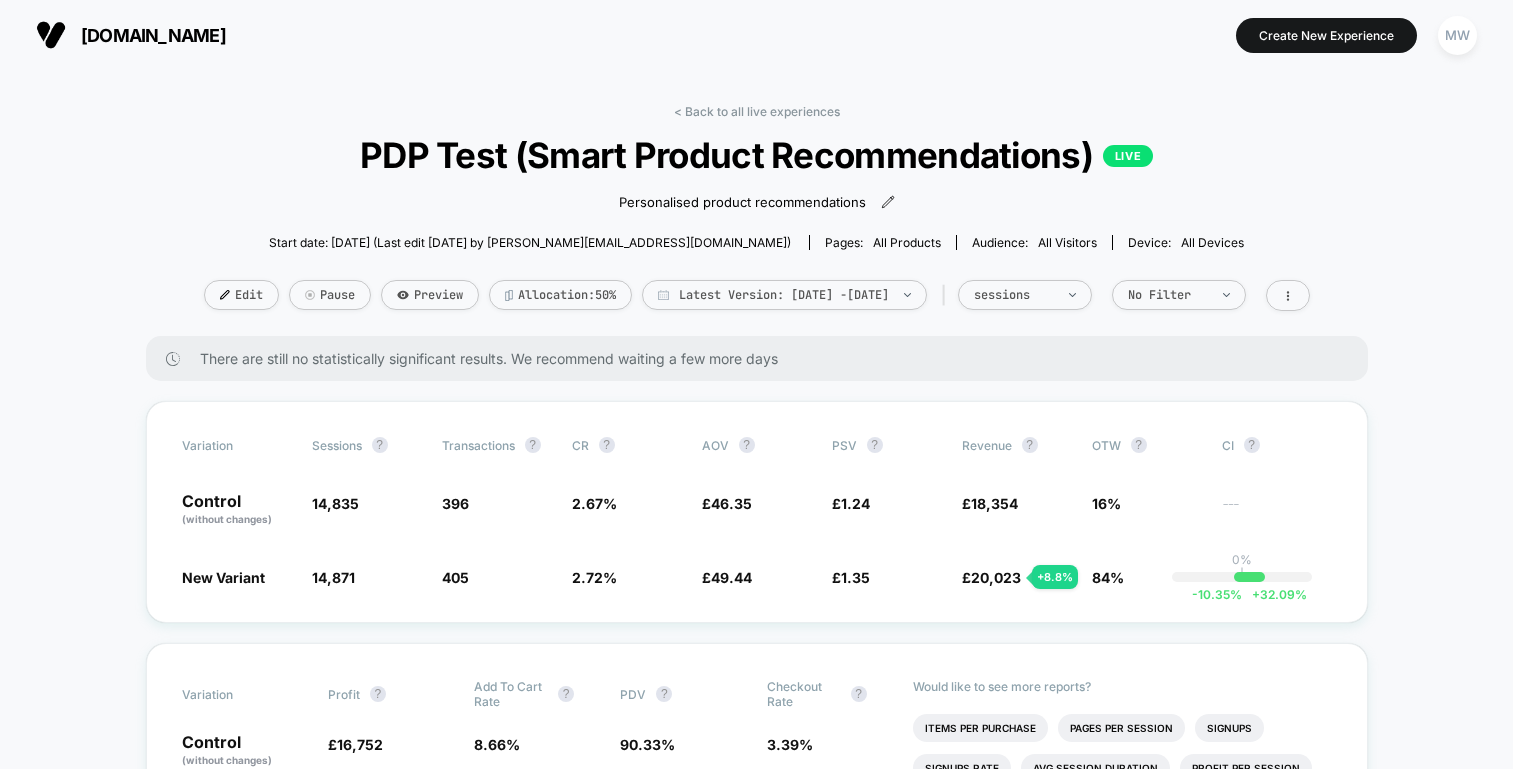 scroll, scrollTop: 0, scrollLeft: 0, axis: both 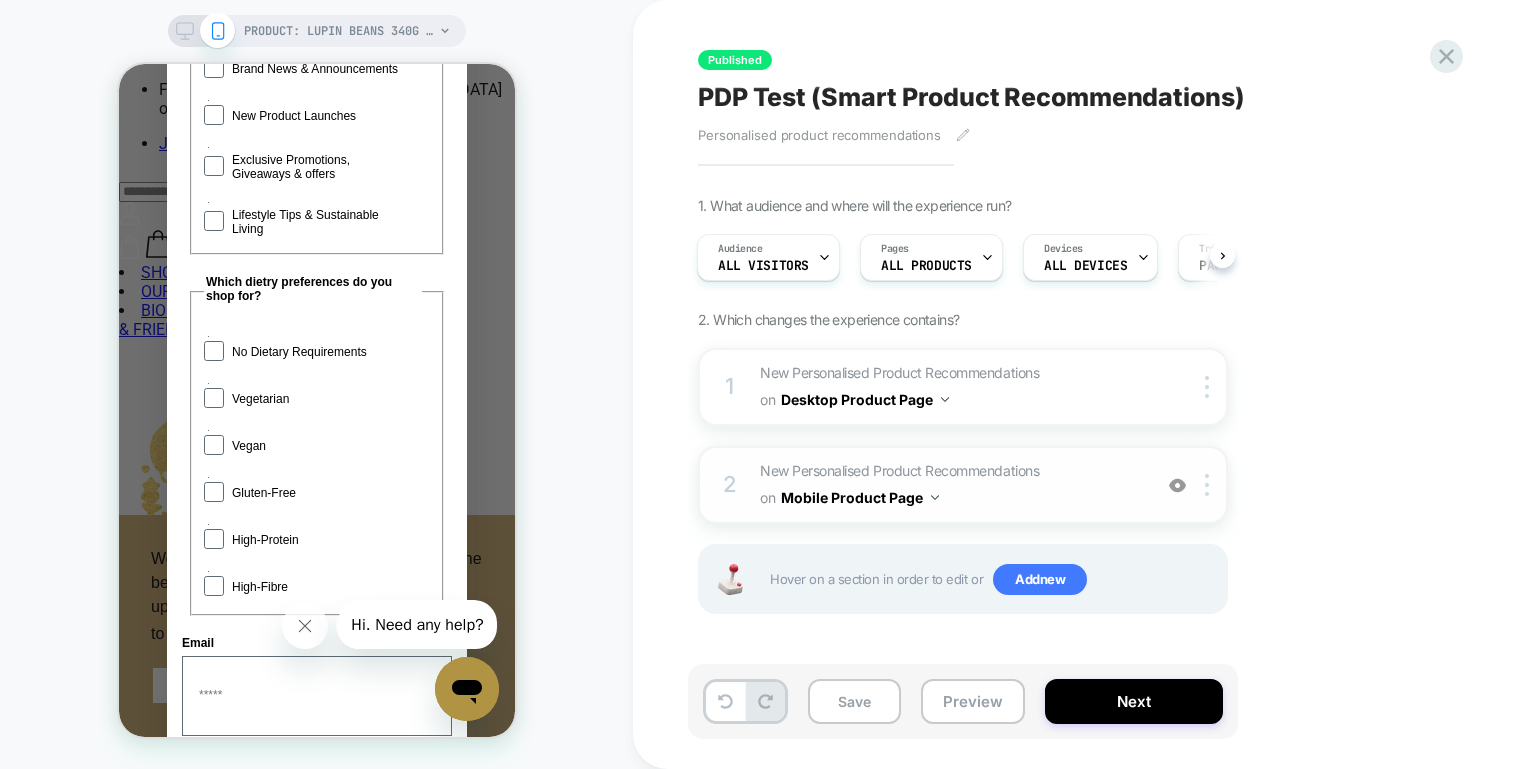 click on "New Personalised Product Recommendations Replacing Product Slider WITH #splide05   on Mobile Product Page" at bounding box center [950, 485] 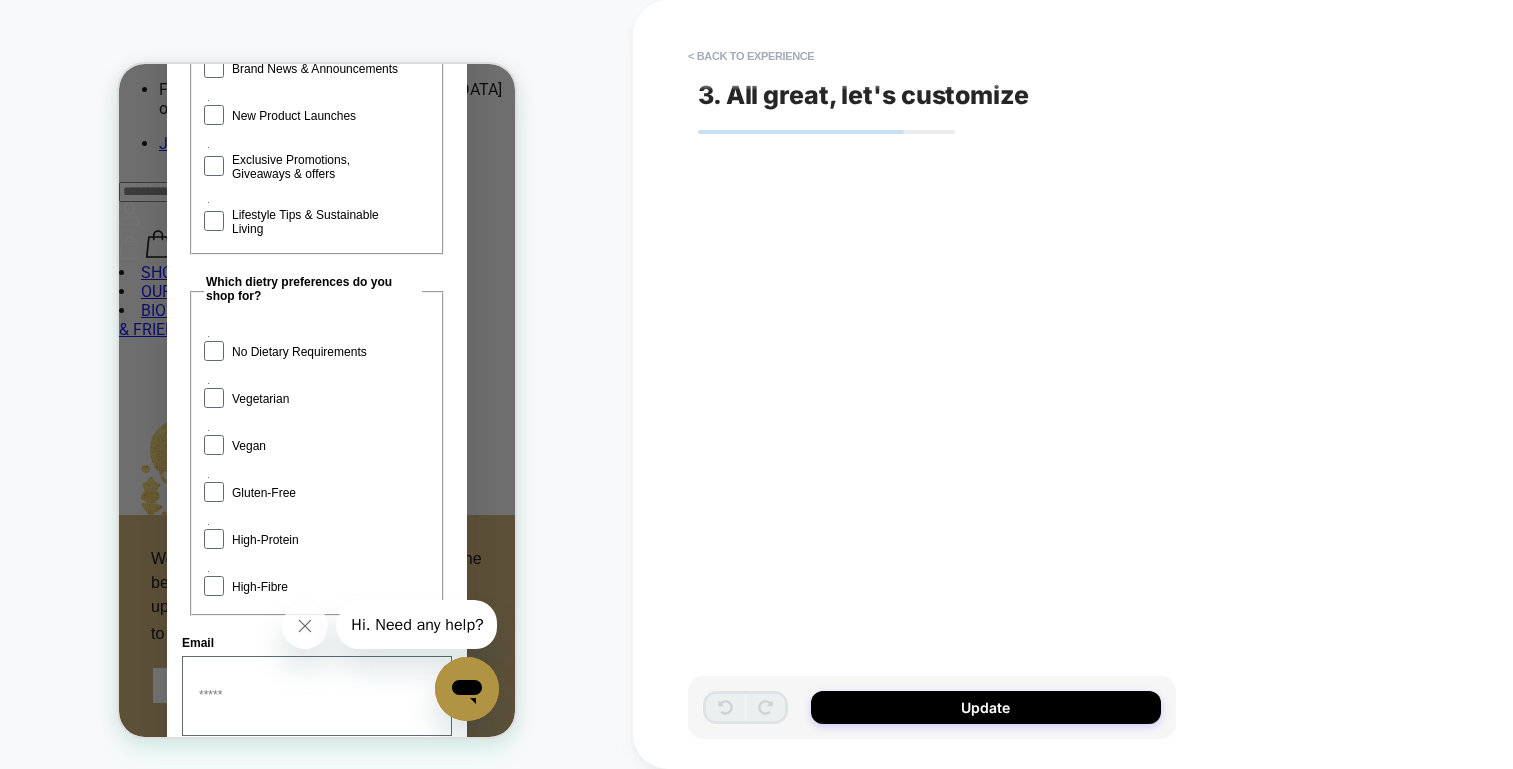 scroll, scrollTop: 1164, scrollLeft: 0, axis: vertical 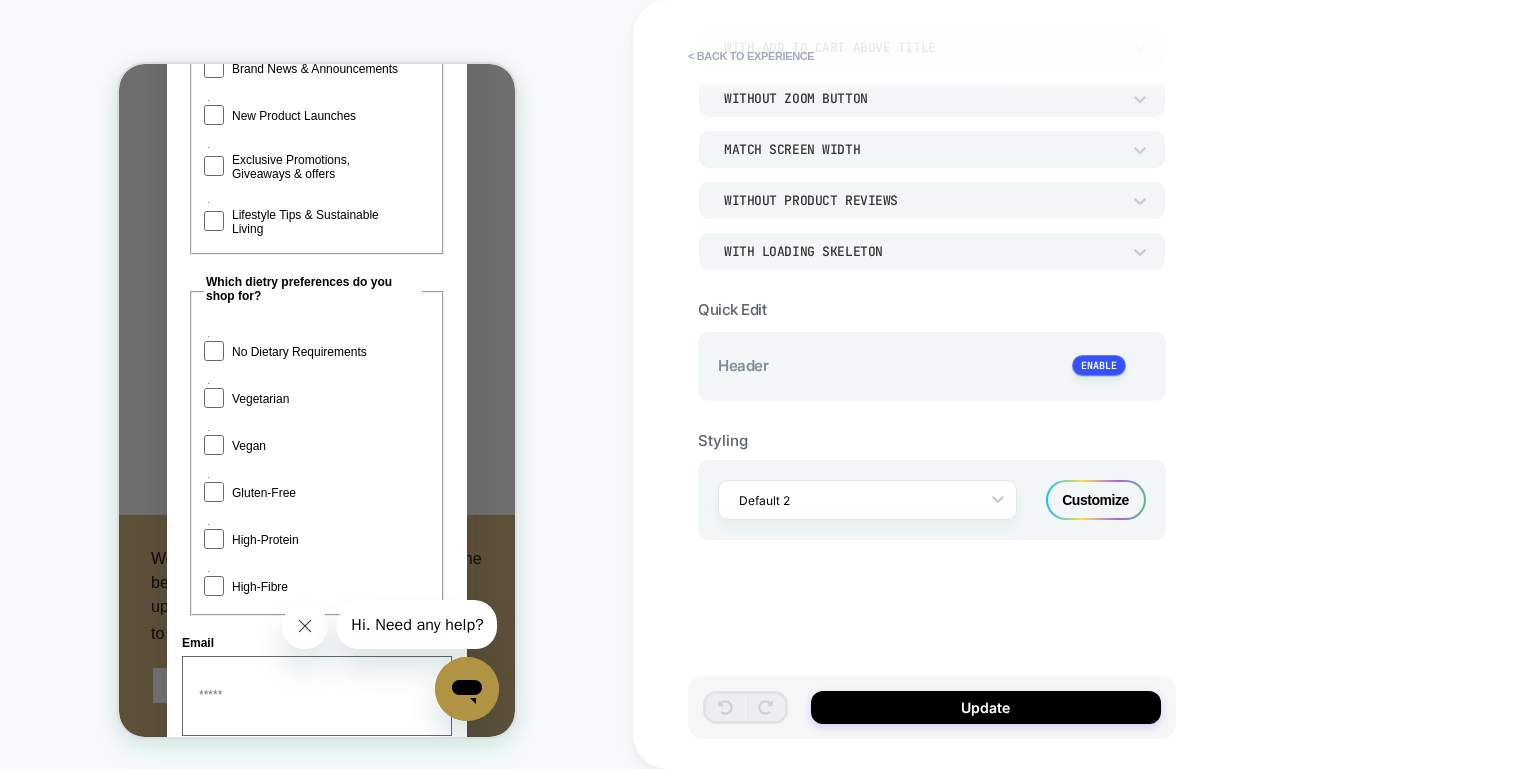 click at bounding box center [304, 626] 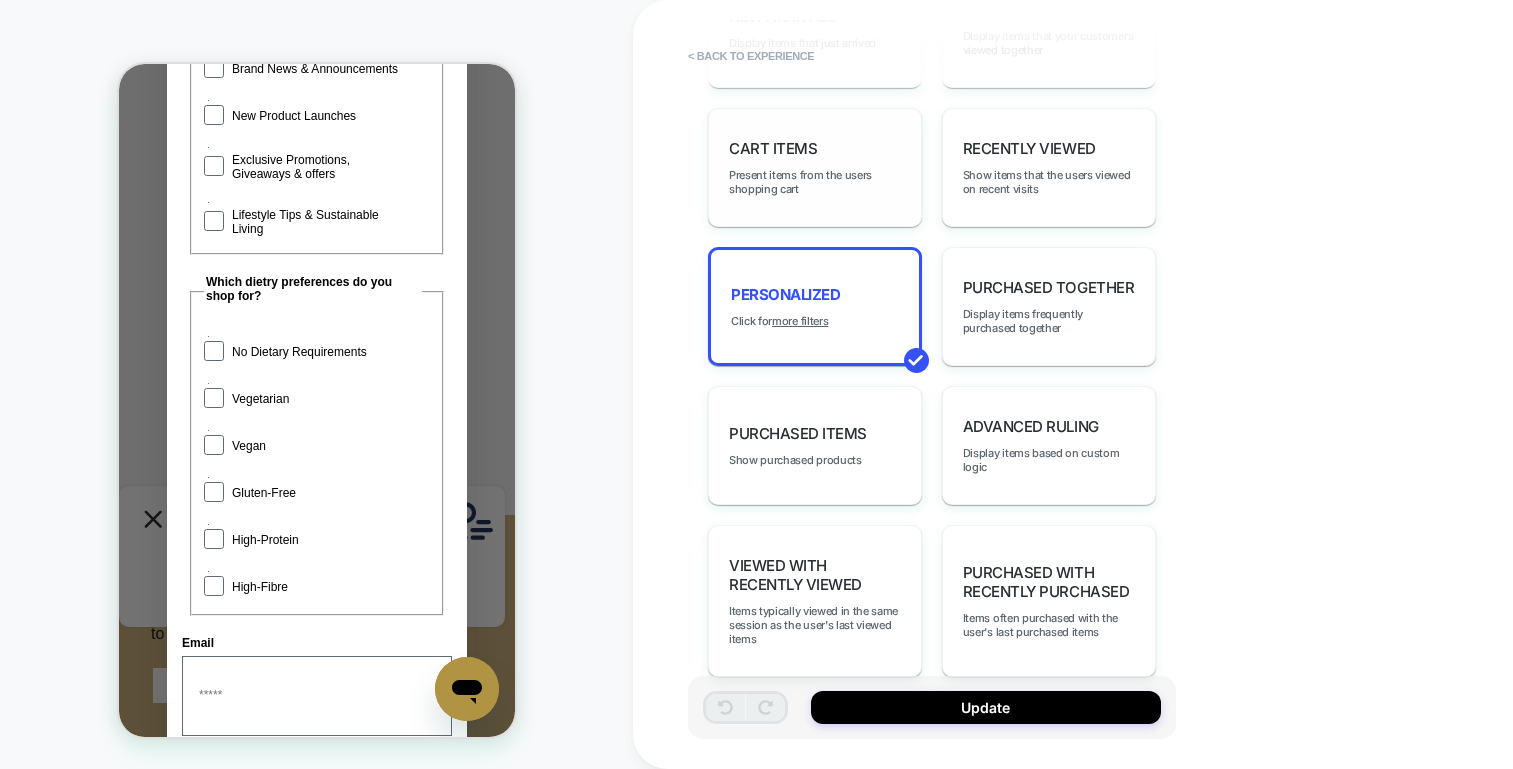 scroll, scrollTop: 1017, scrollLeft: 0, axis: vertical 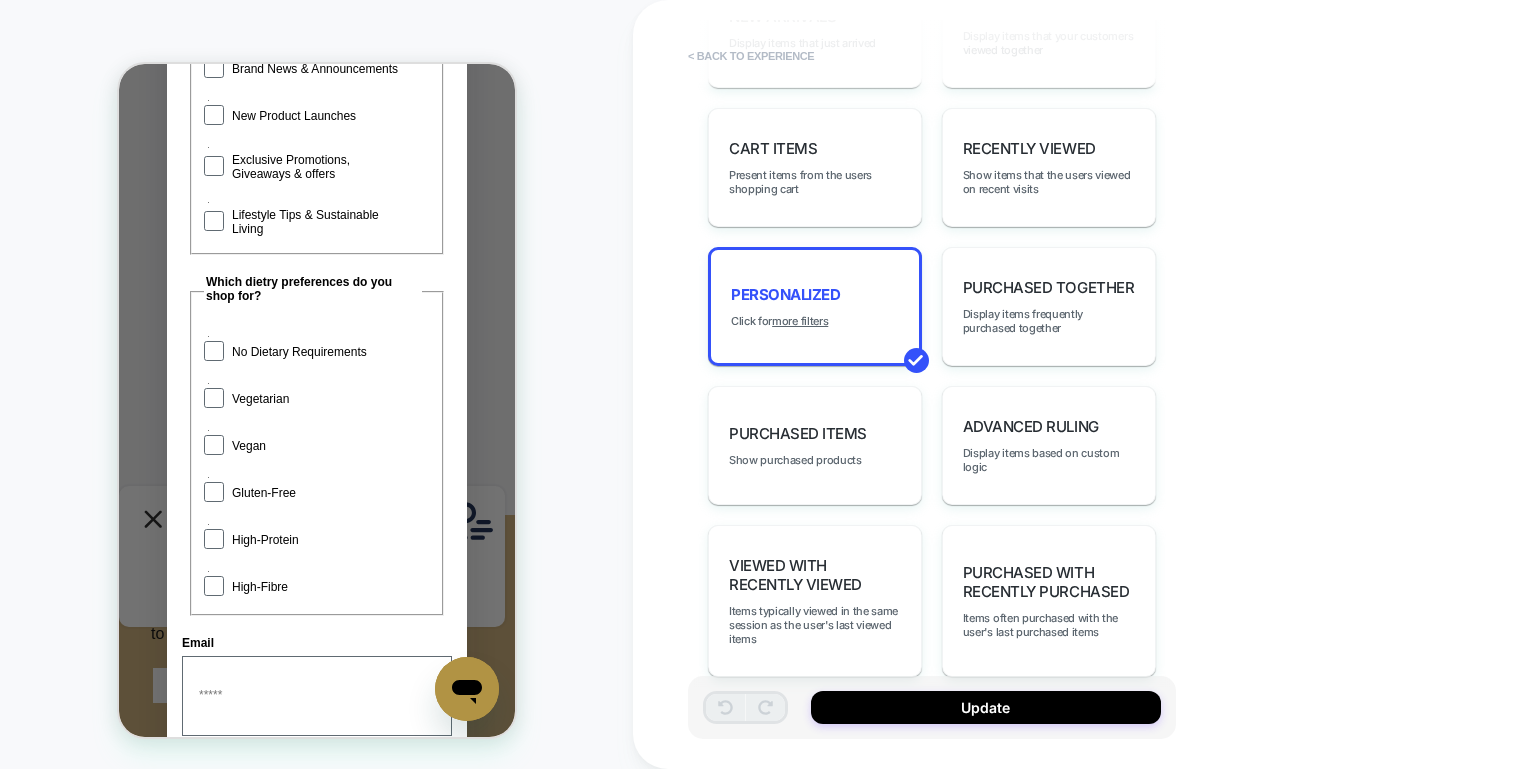 click on "< Back to experience" at bounding box center (751, 56) 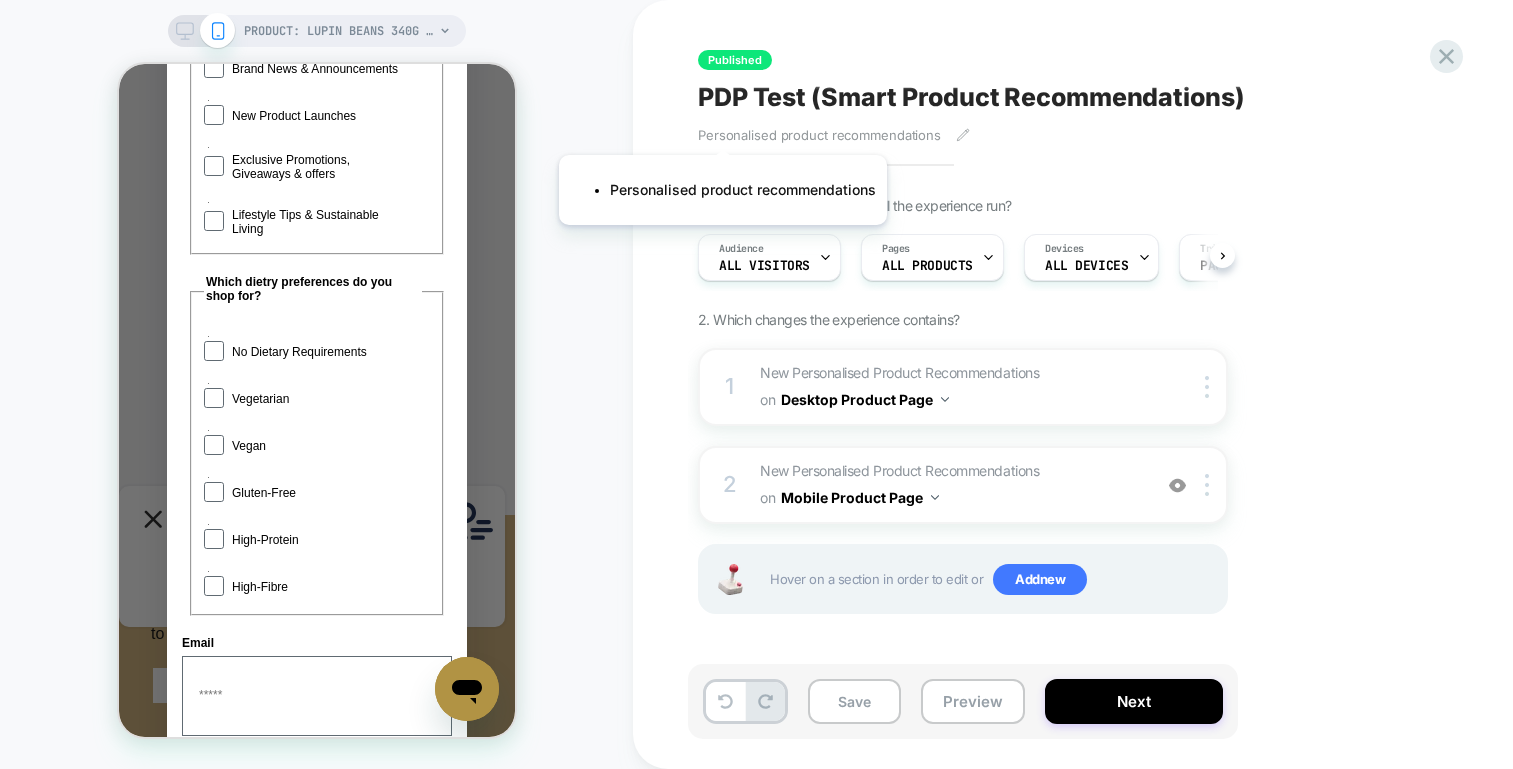 scroll, scrollTop: 0, scrollLeft: 1, axis: horizontal 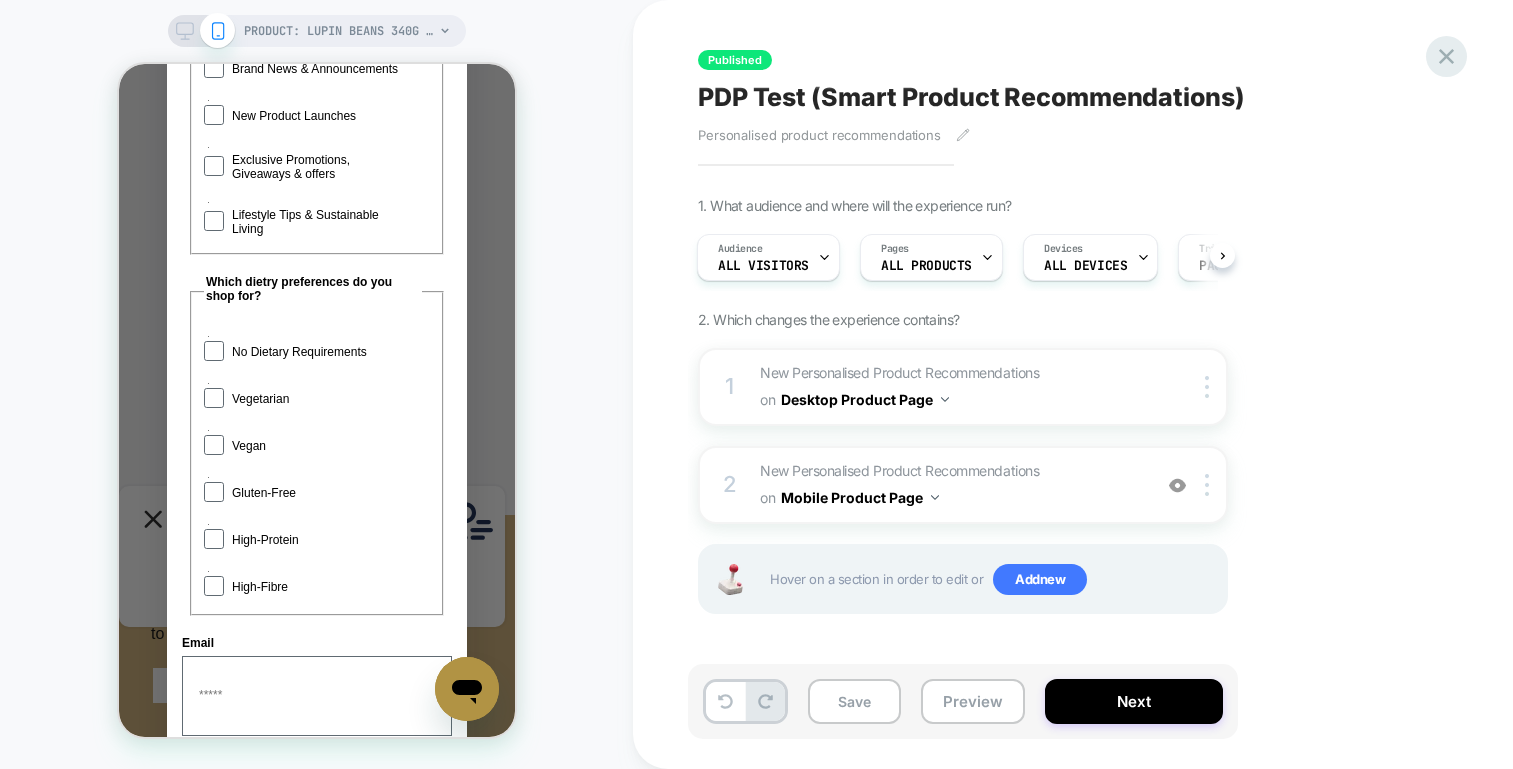 click 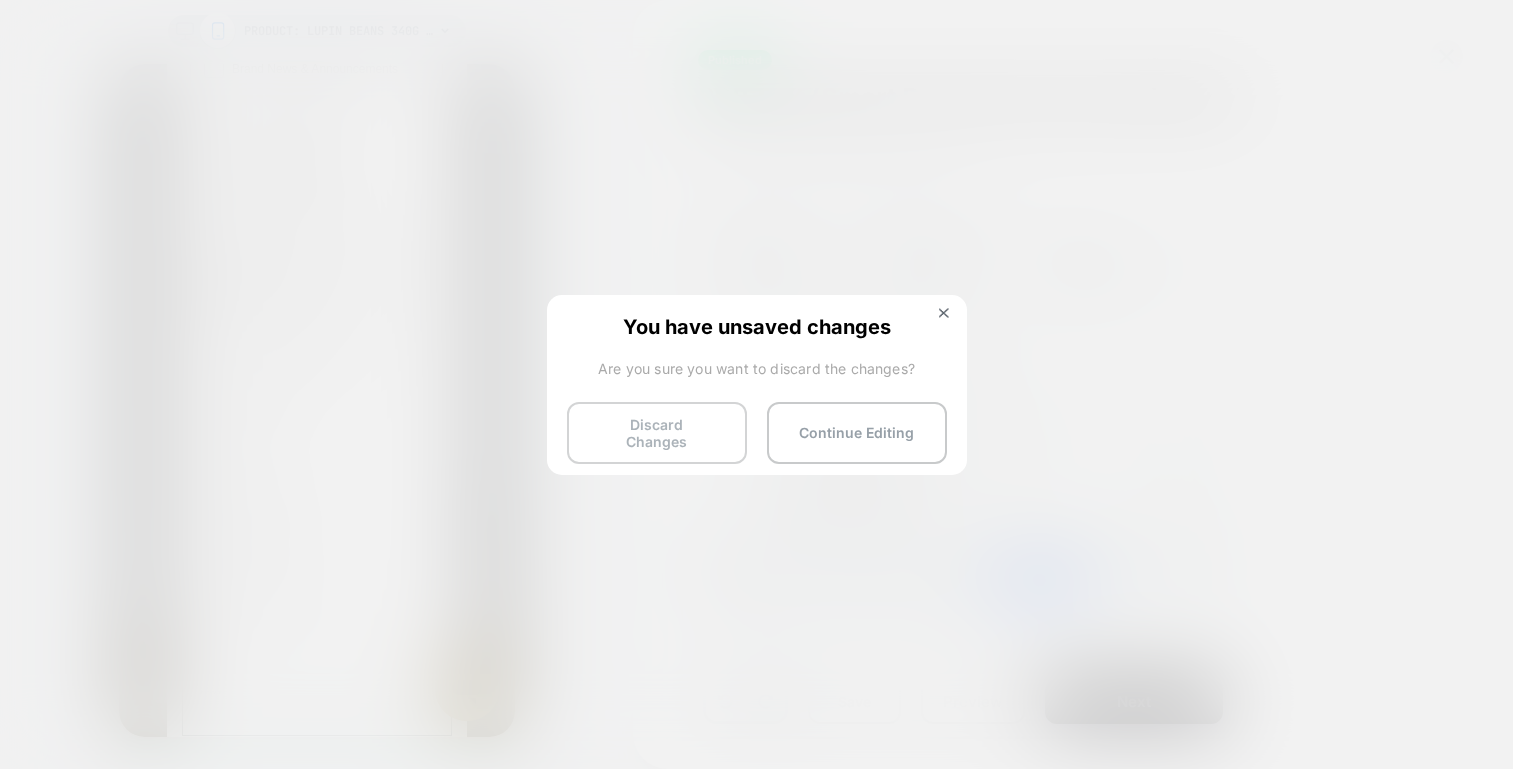 click on "Discard Changes" at bounding box center [657, 433] 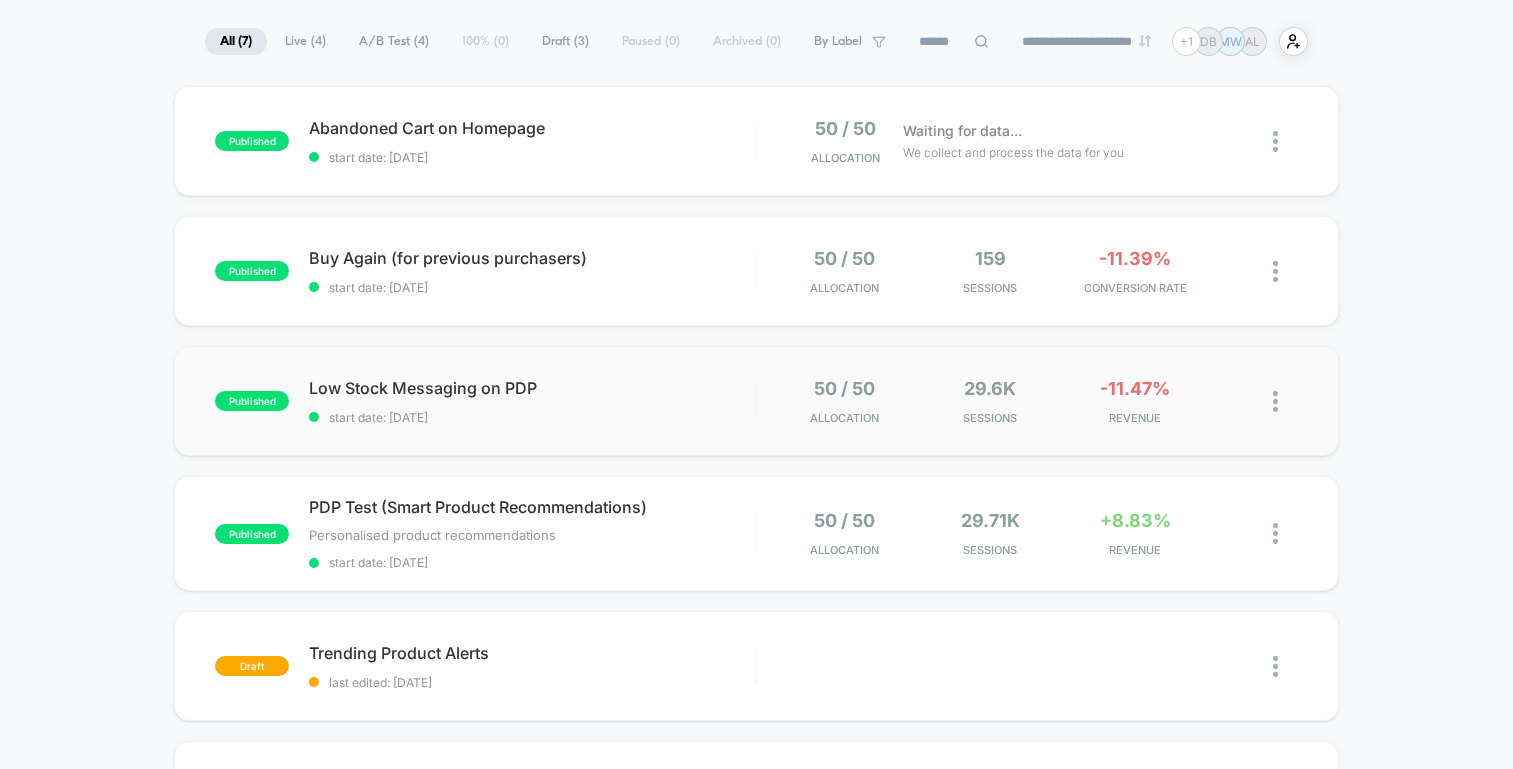 scroll, scrollTop: 133, scrollLeft: 0, axis: vertical 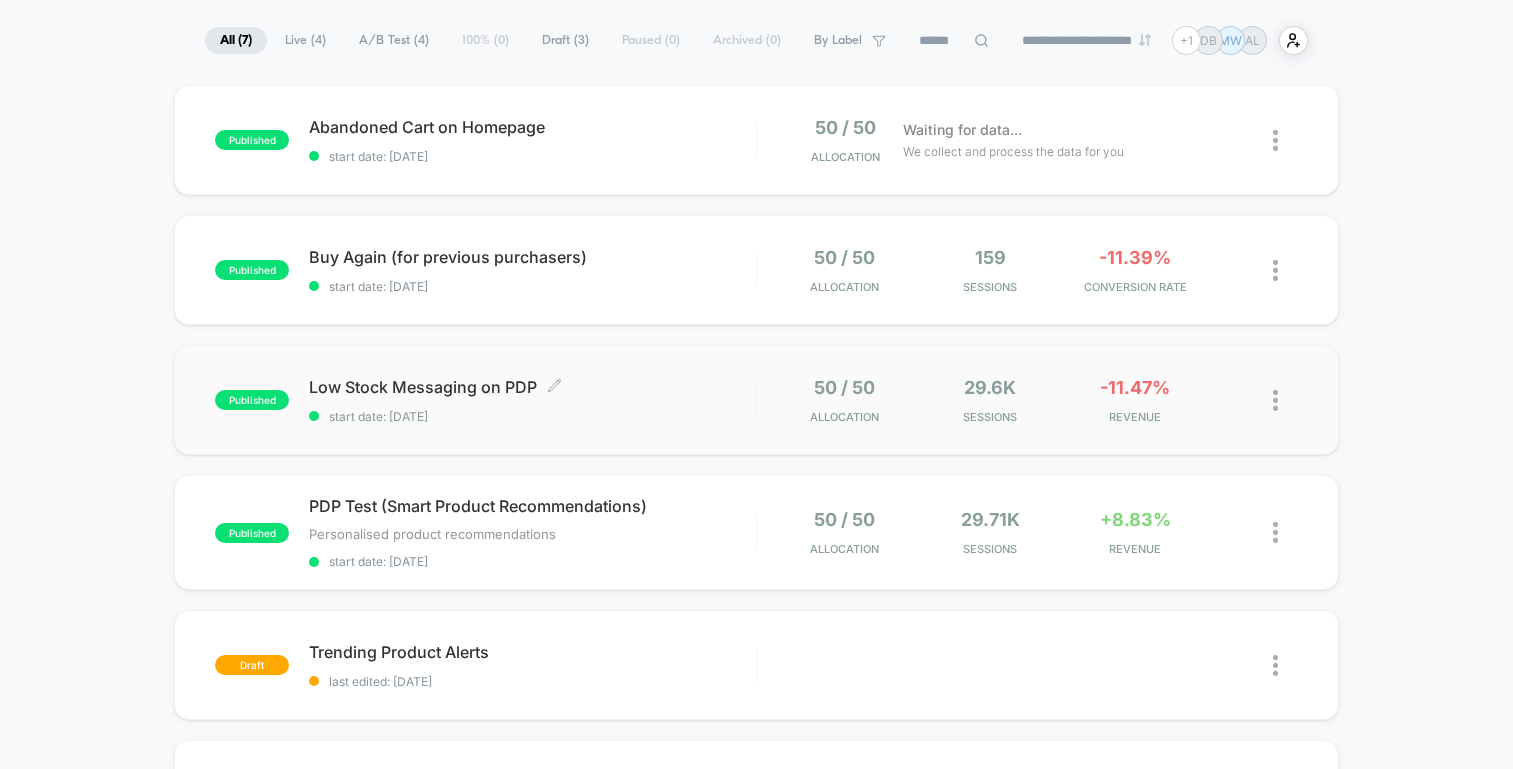 click on "Low Stock Messaging on PDP Click to edit experience details" at bounding box center [532, 387] 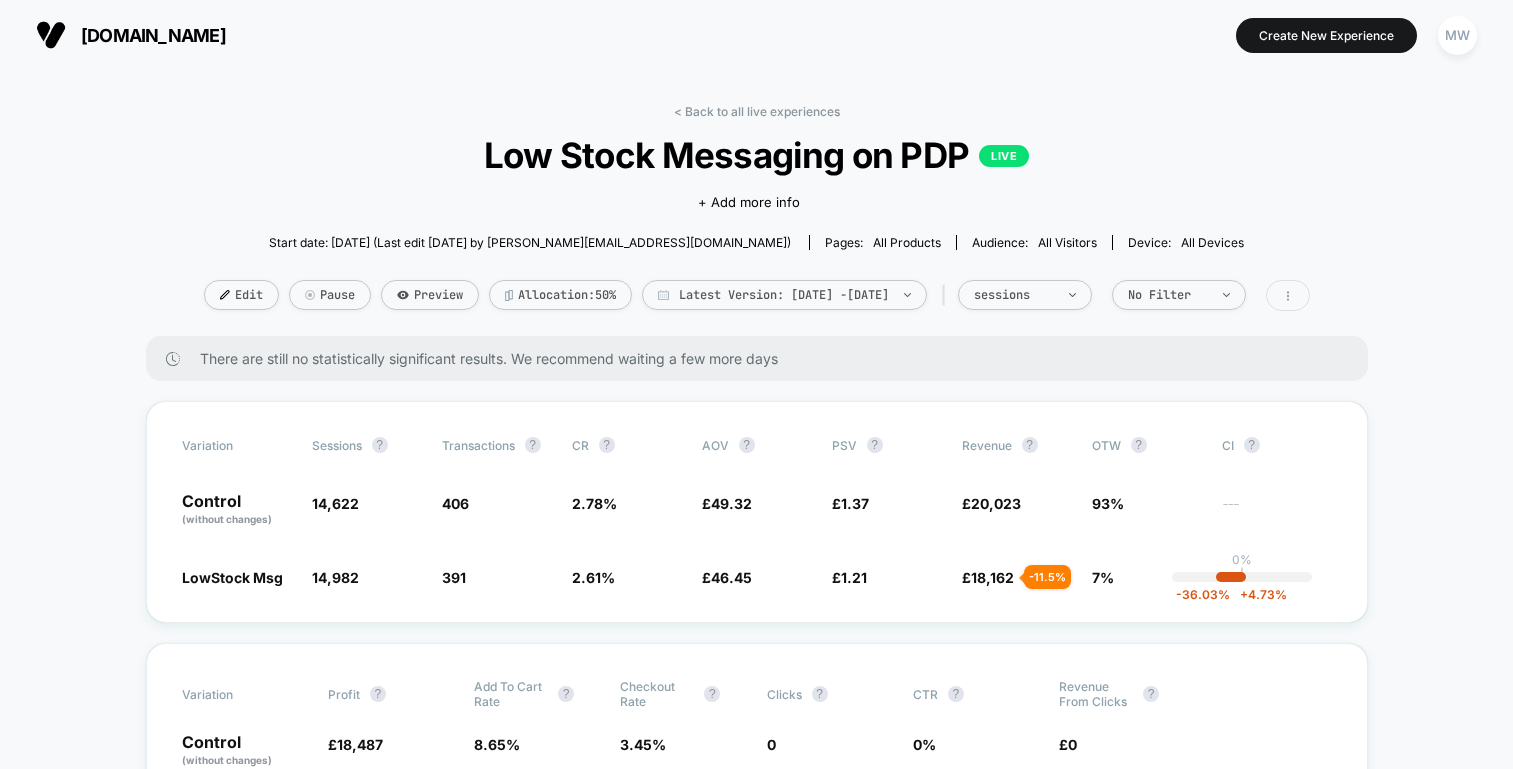 click at bounding box center (1288, 295) 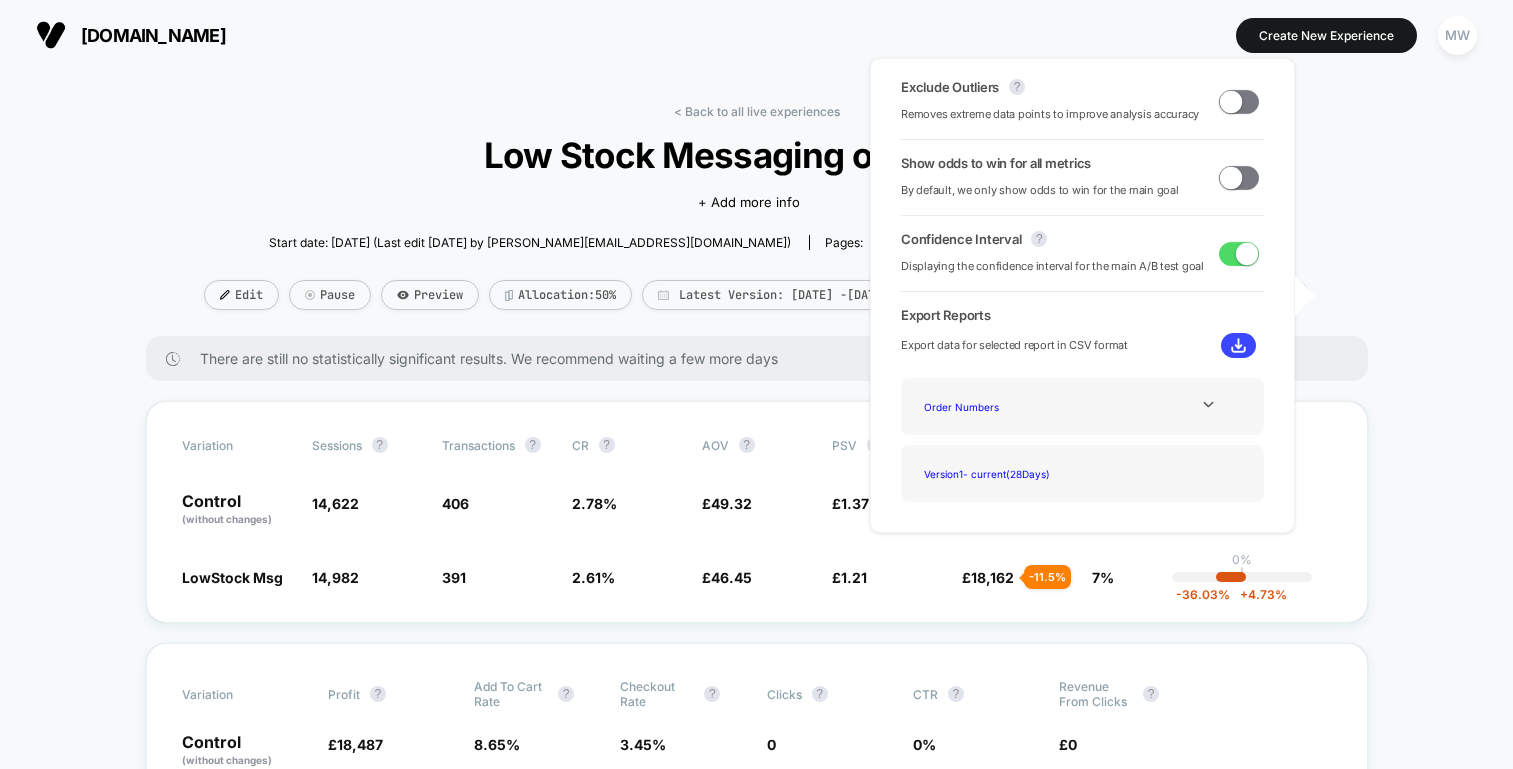 click at bounding box center [1288, 295] 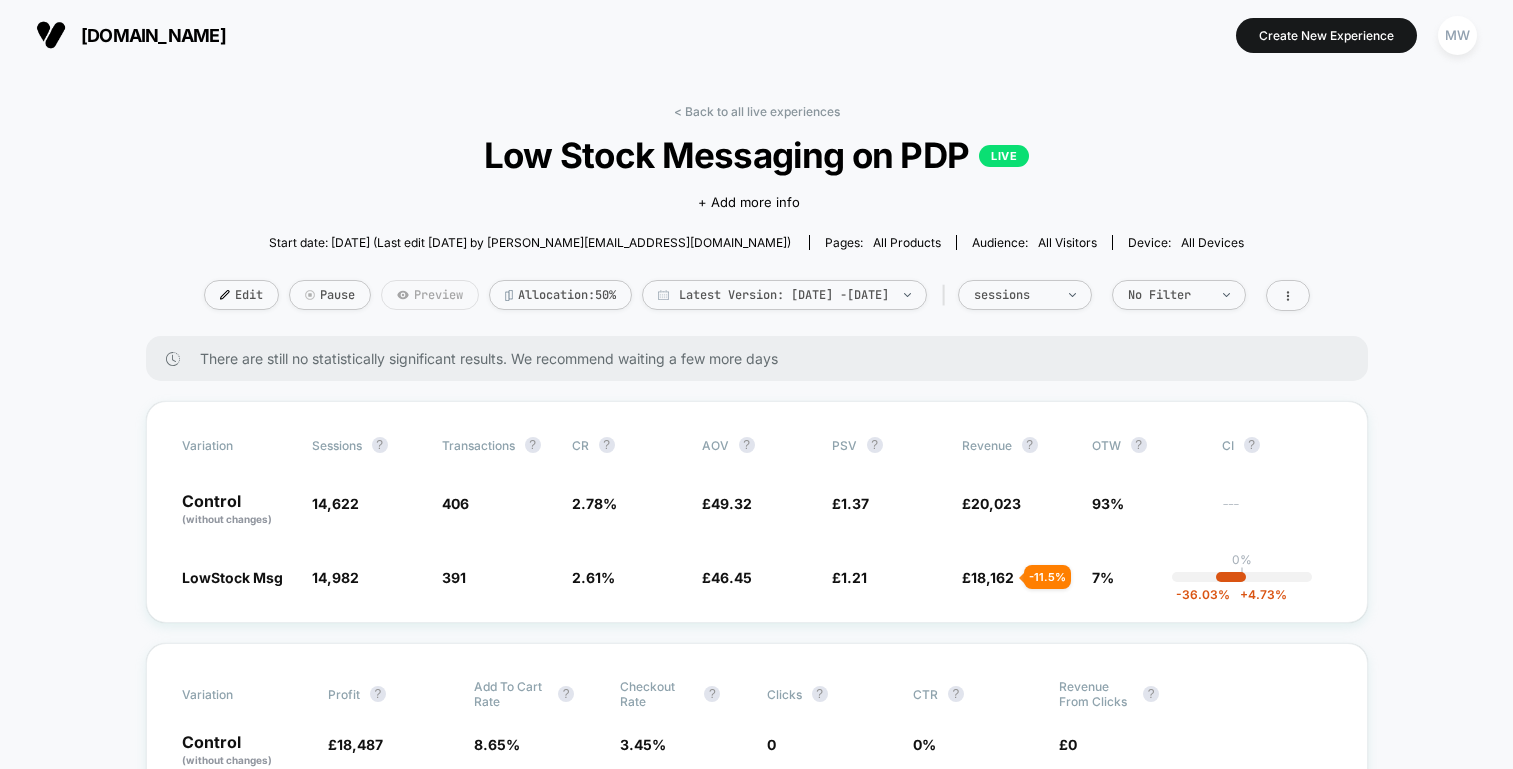 drag, startPoint x: 400, startPoint y: 296, endPoint x: 418, endPoint y: 296, distance: 18 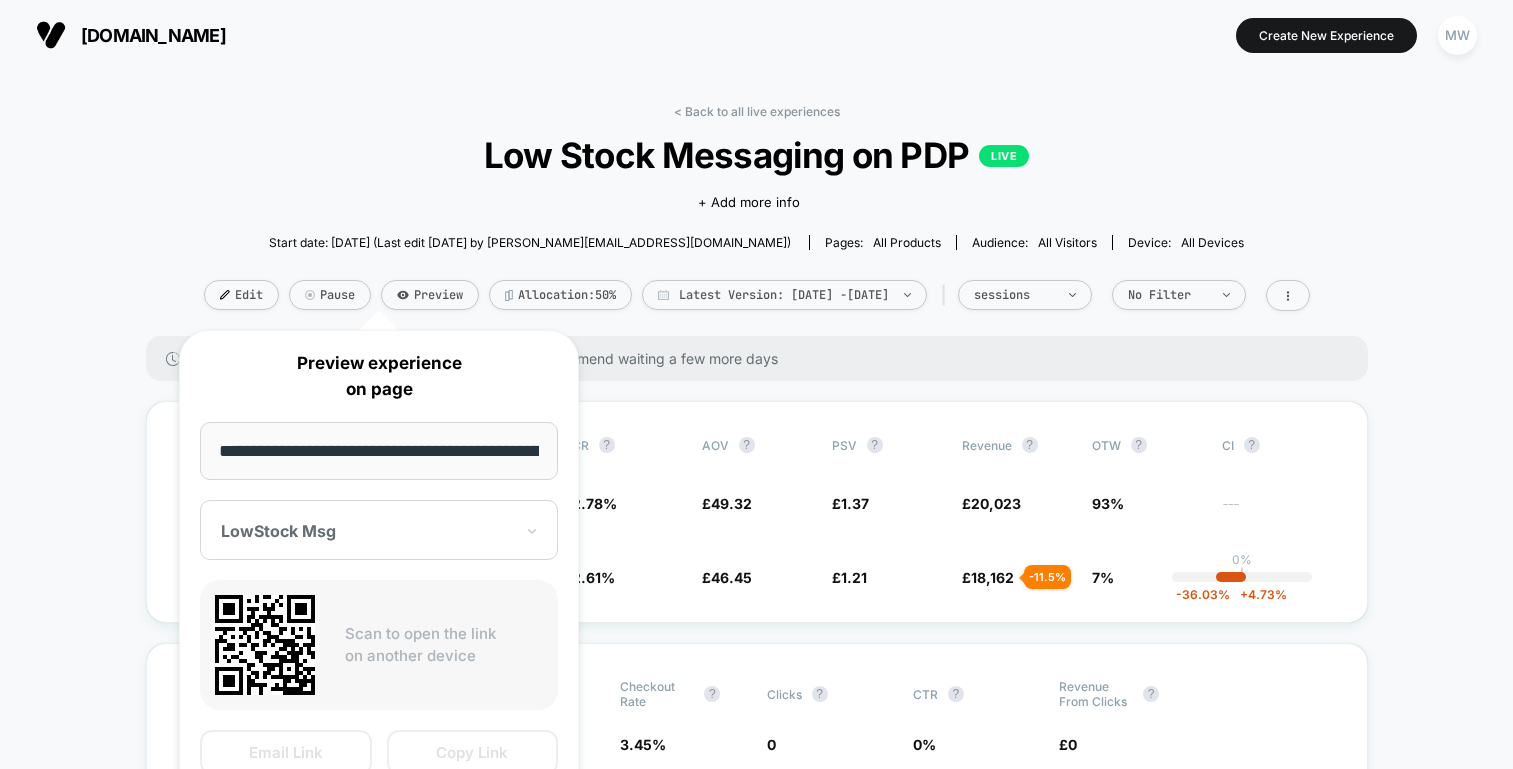 scroll, scrollTop: 0, scrollLeft: 124, axis: horizontal 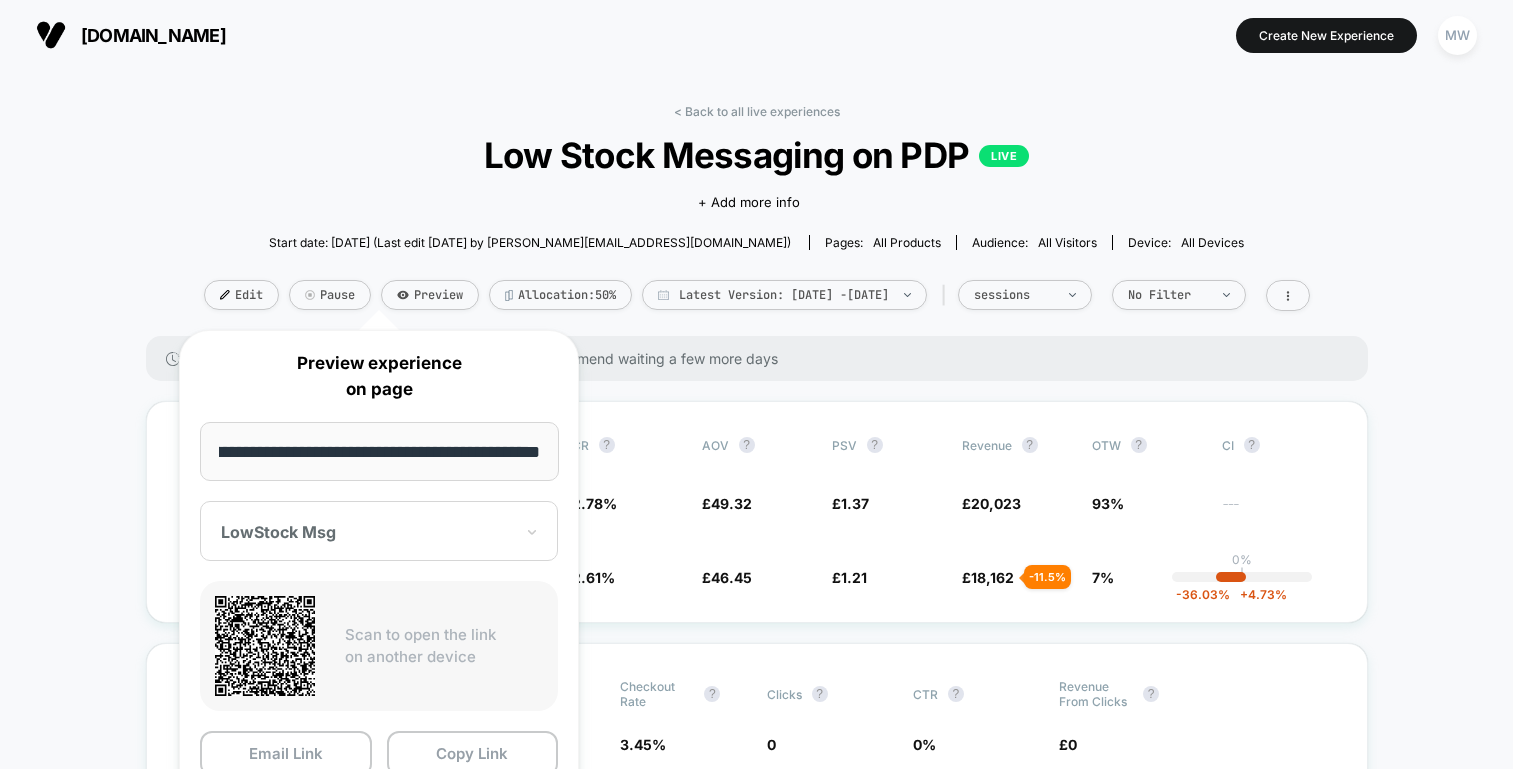 click on "**********" at bounding box center (379, 451) 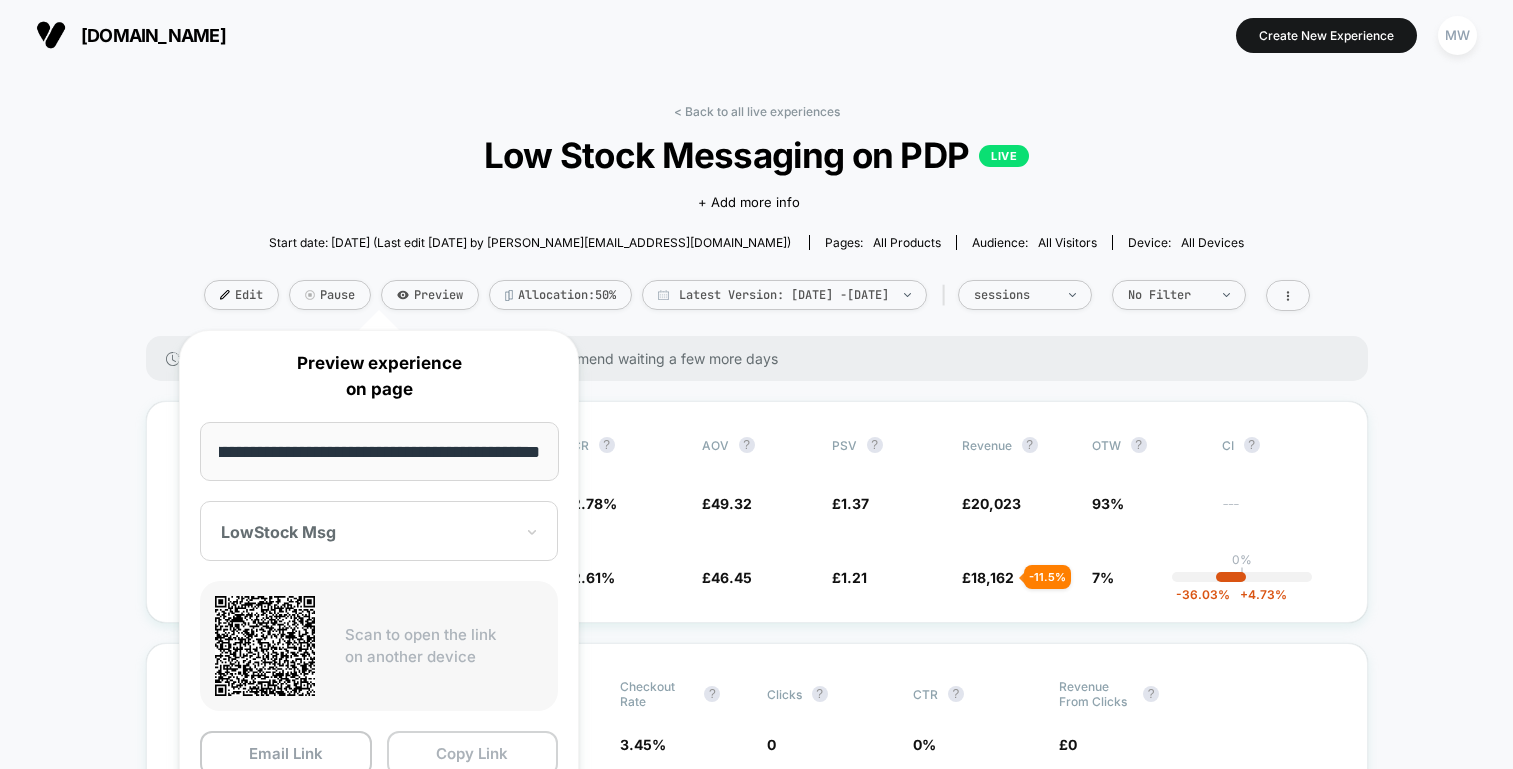 click on "Copy Link" at bounding box center [473, 753] 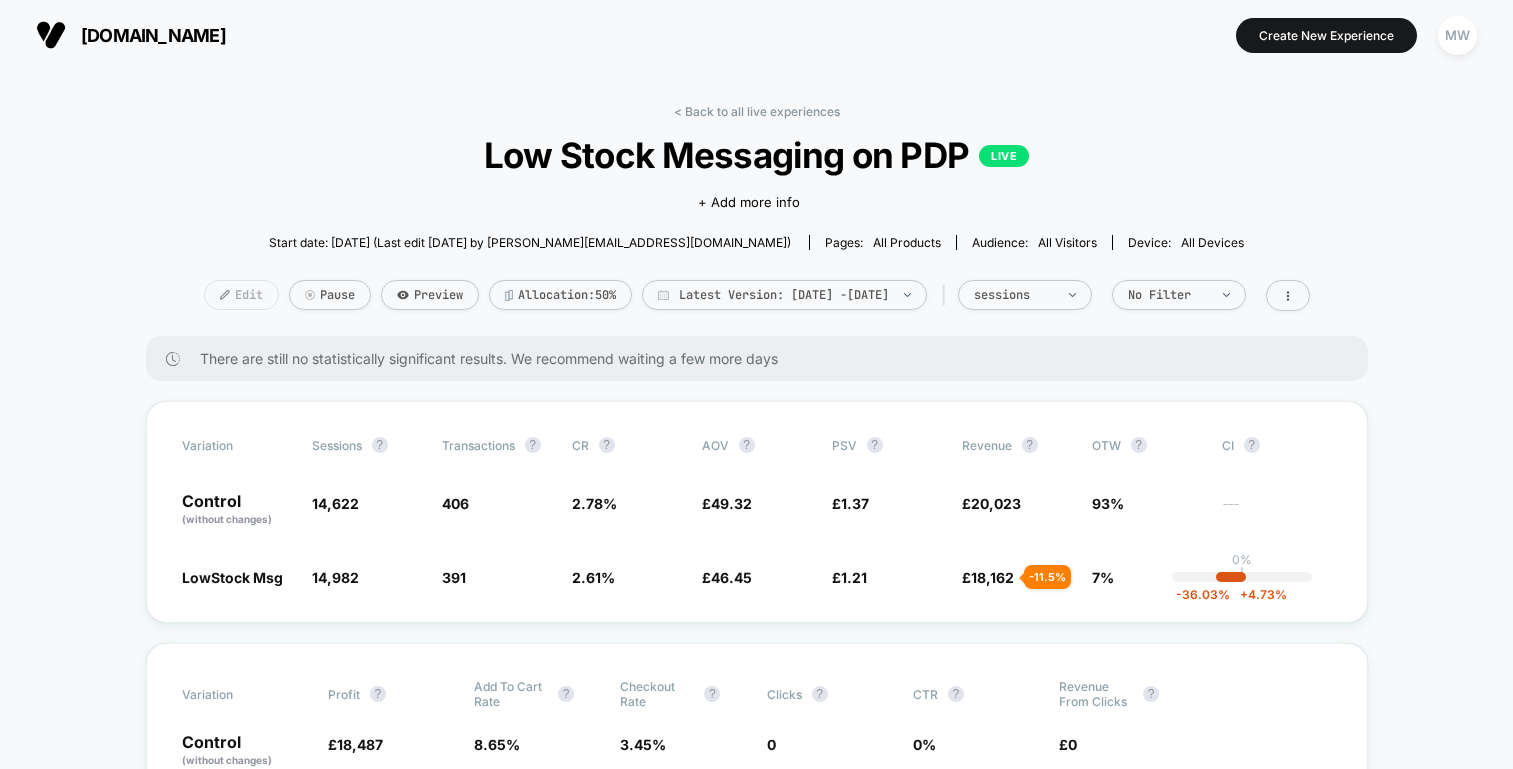 click on "Edit" at bounding box center (241, 295) 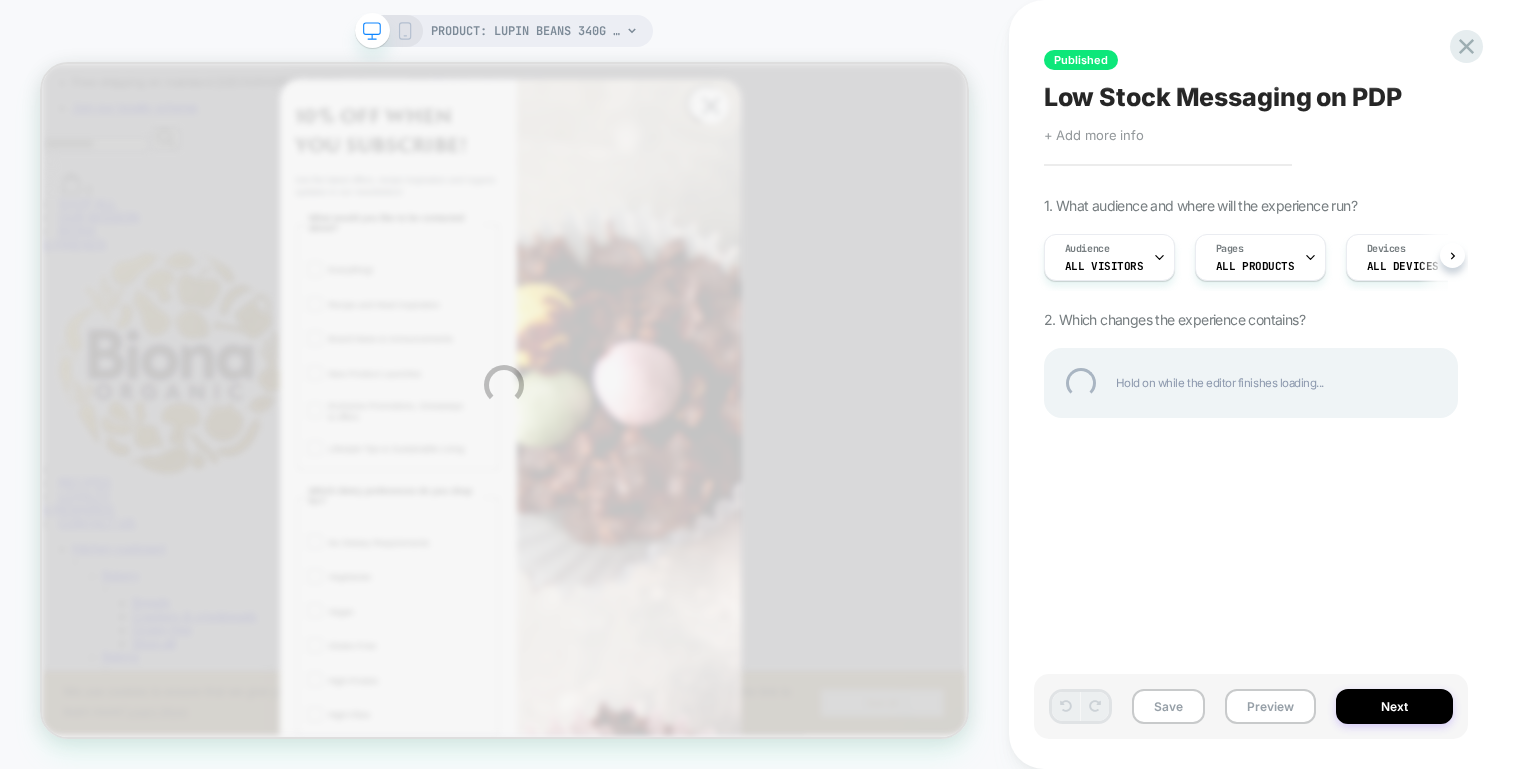 scroll, scrollTop: 0, scrollLeft: 0, axis: both 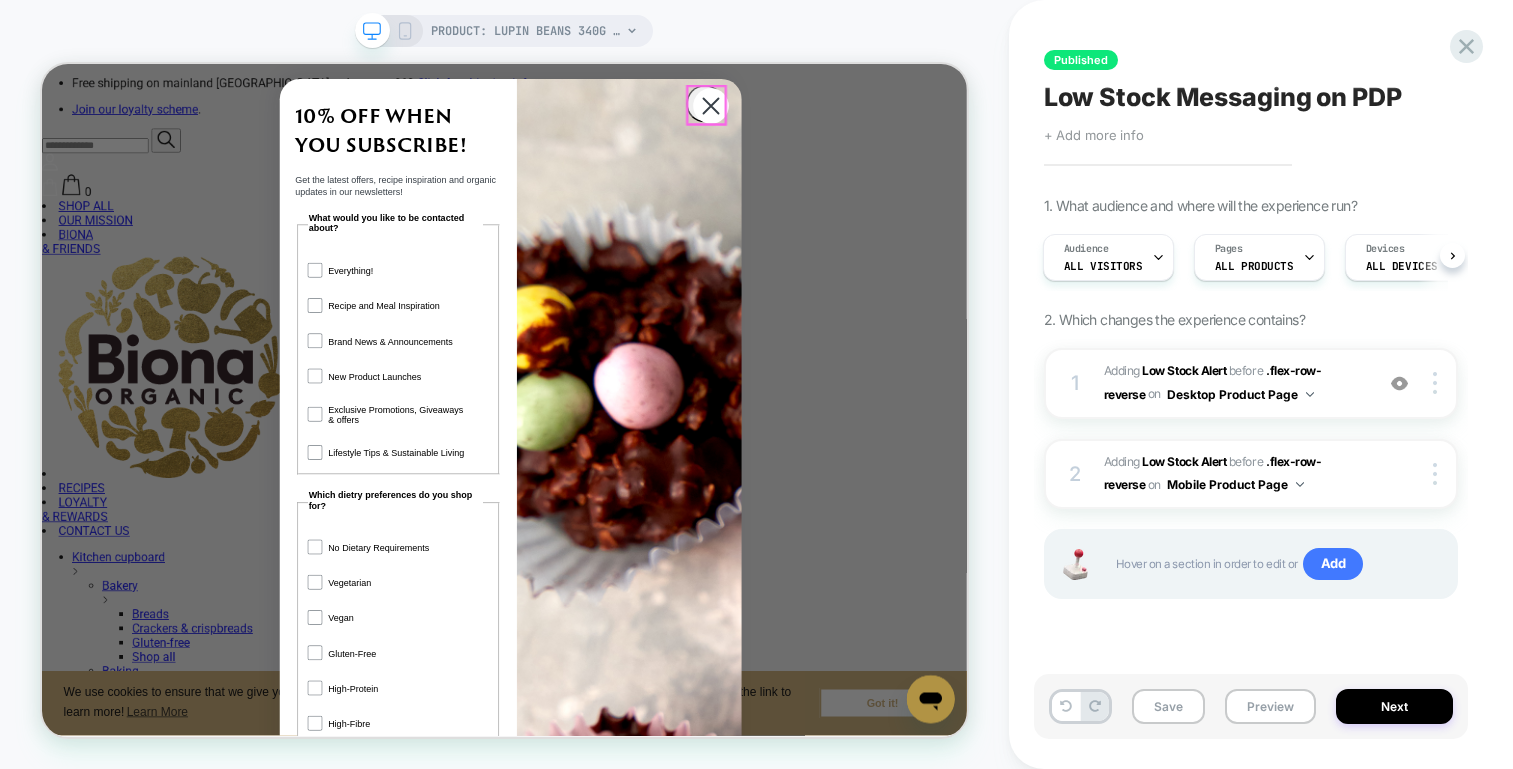 click 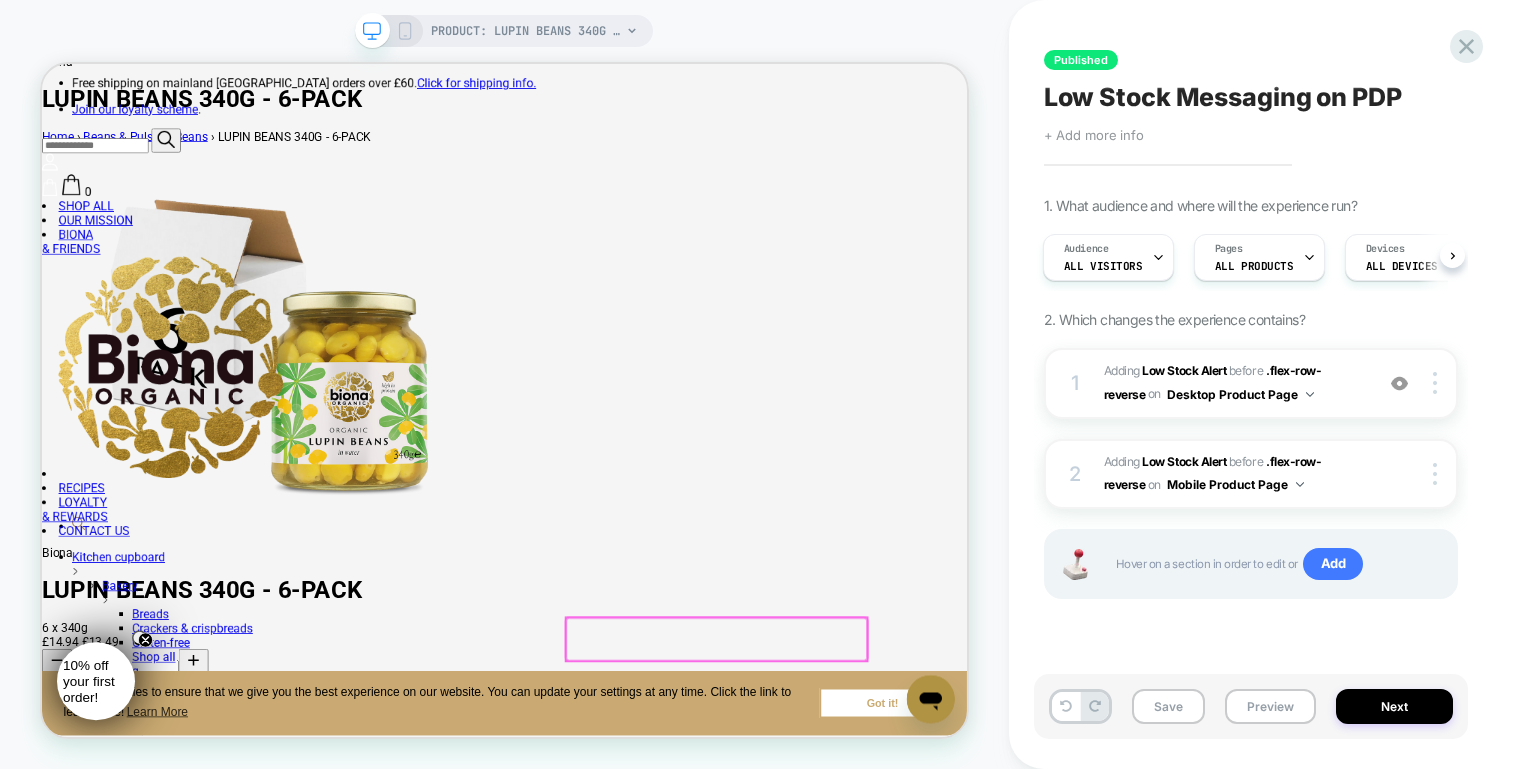 scroll, scrollTop: 11, scrollLeft: 0, axis: vertical 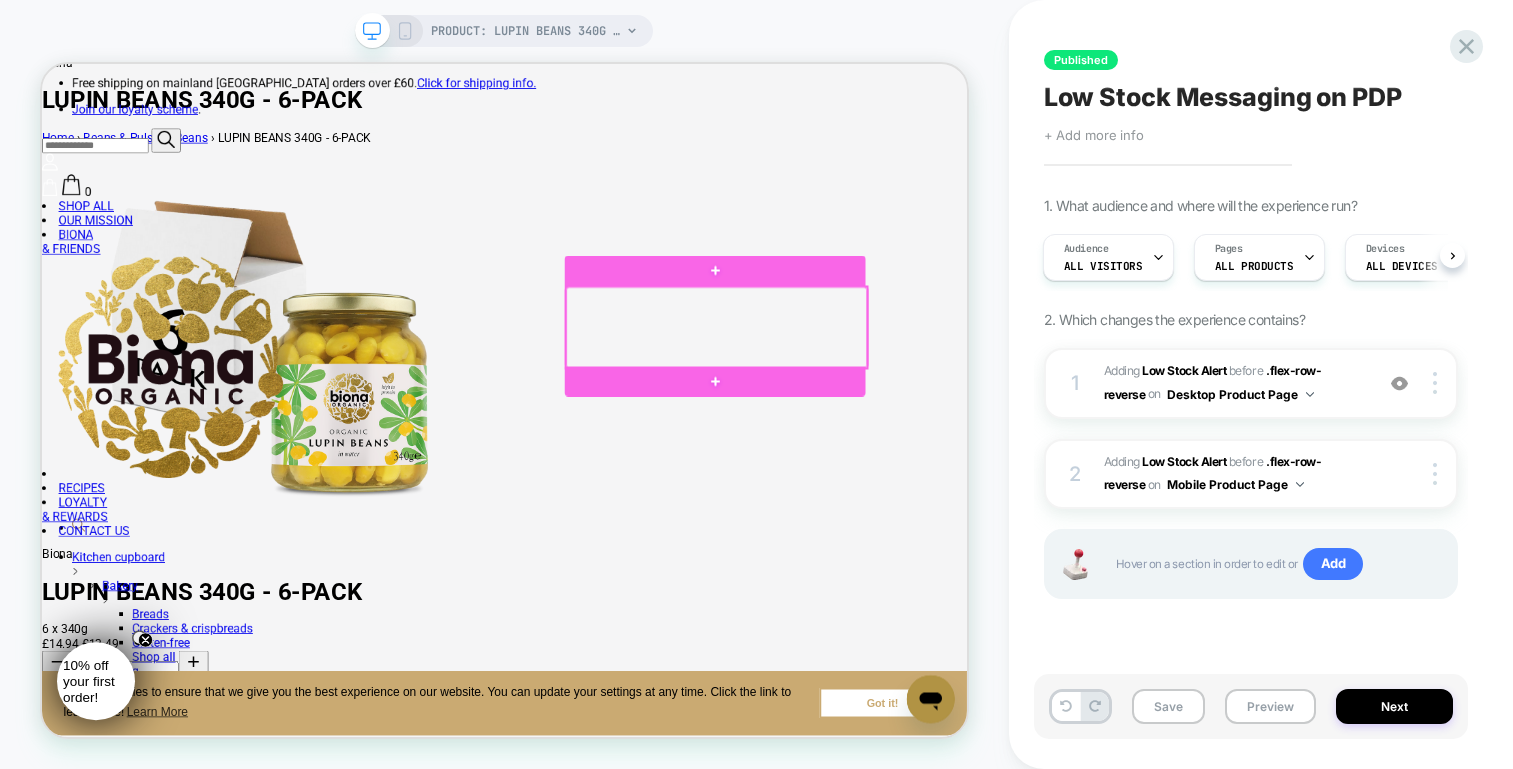 click at bounding box center (942, 415) 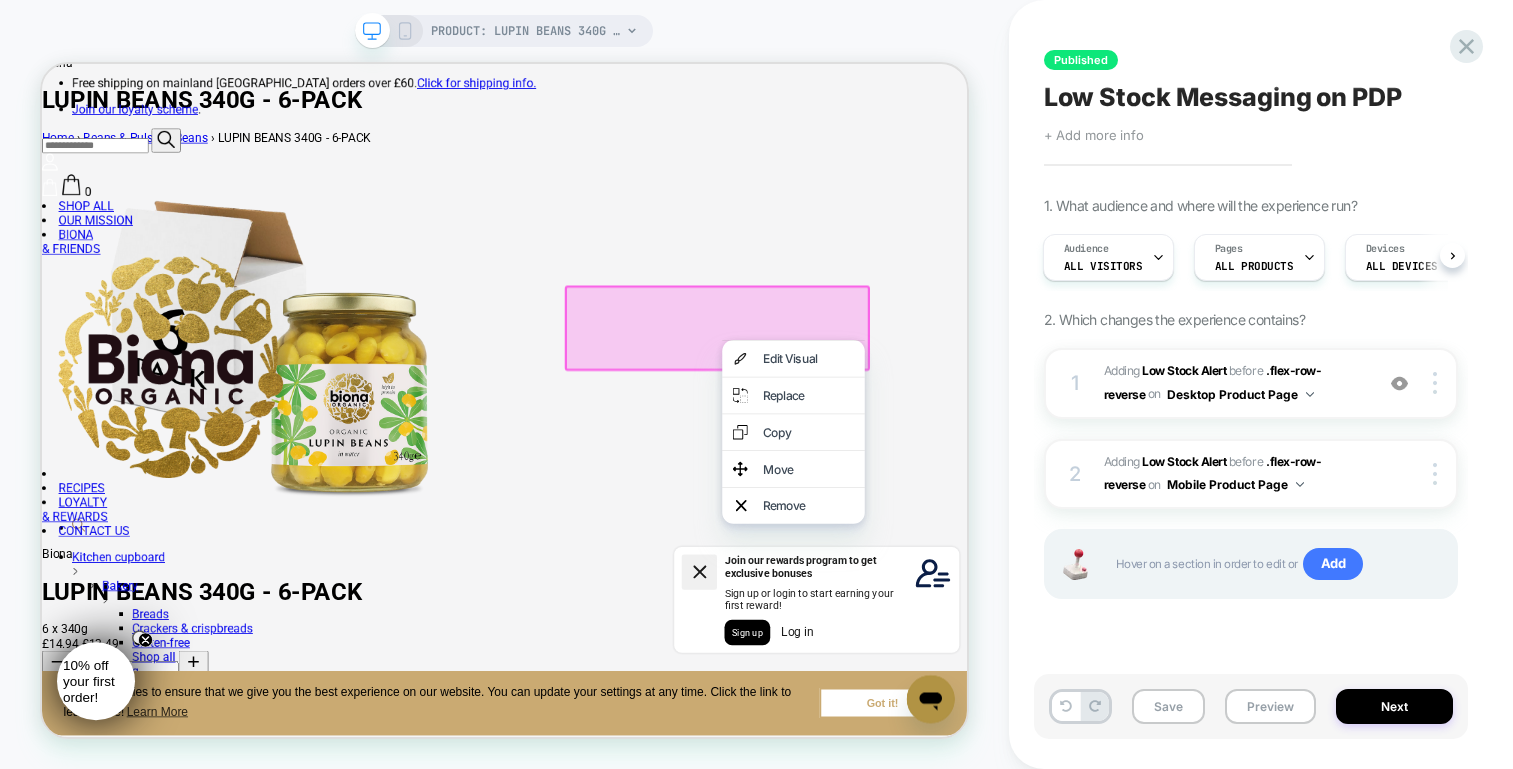 click 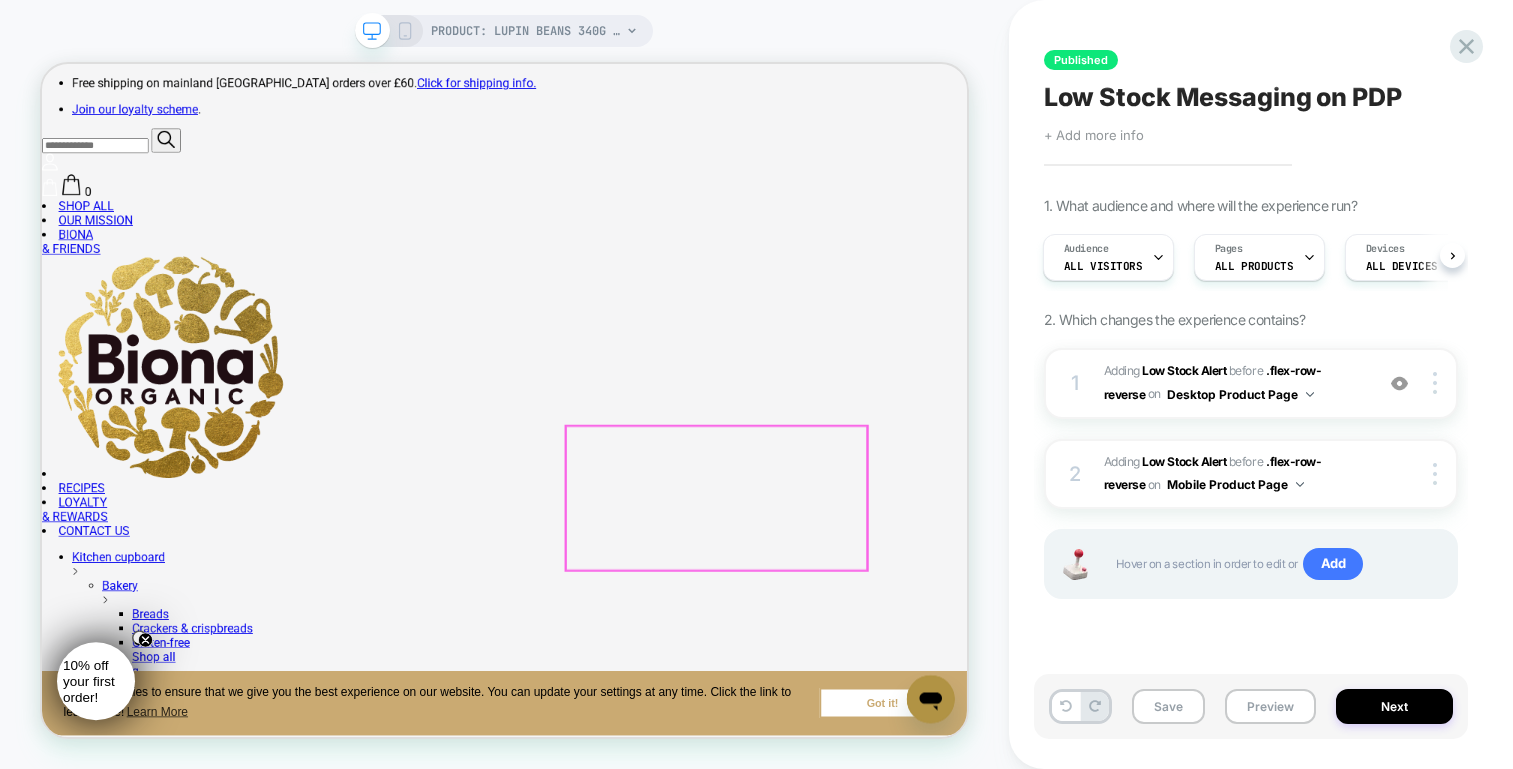 scroll, scrollTop: 0, scrollLeft: 0, axis: both 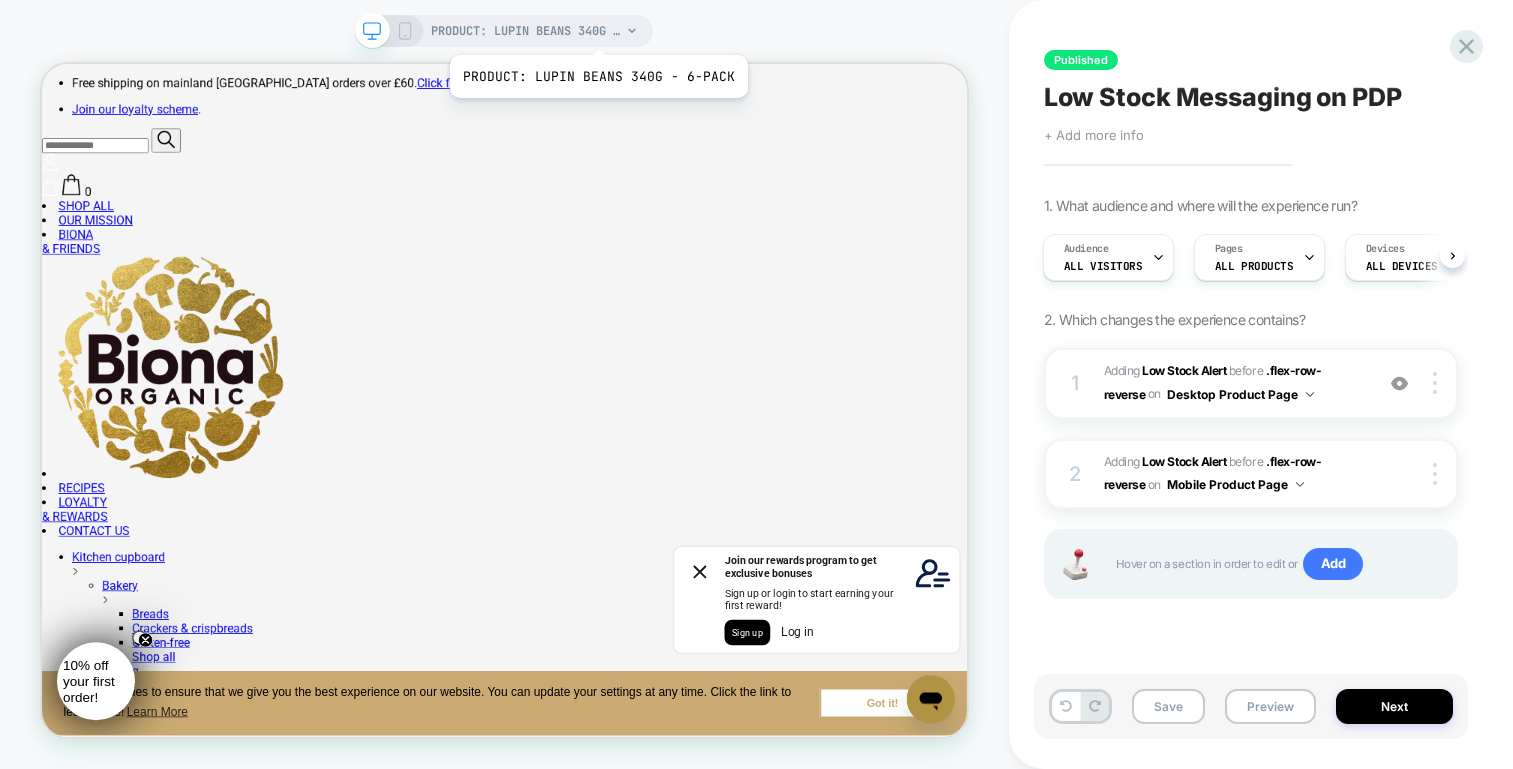 click on "PRODUCT: LUPIN BEANS 340G - 6-PACK" at bounding box center [526, 31] 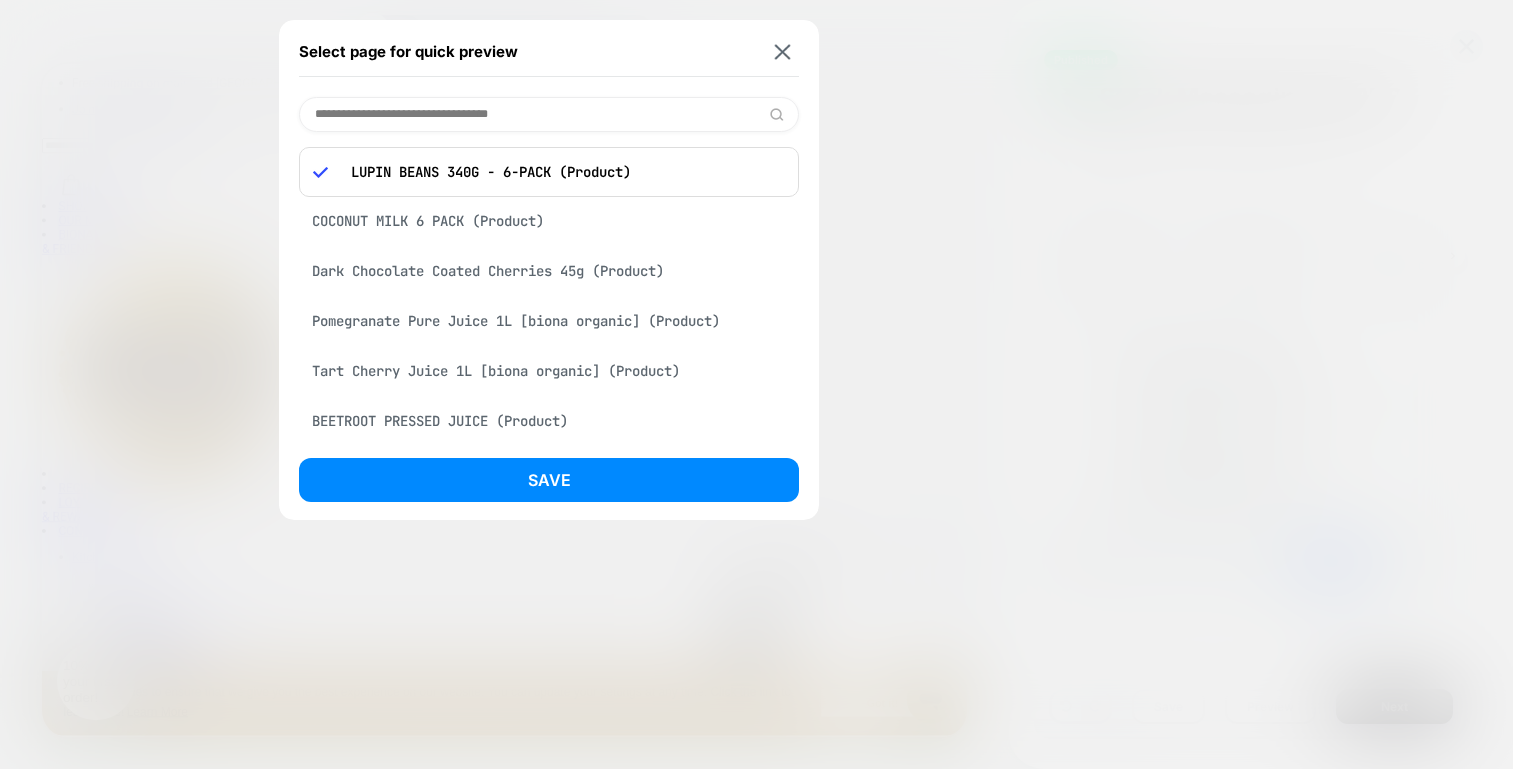 click on "Dark Chocolate Coated Cherries 45g (Product)" at bounding box center [549, 271] 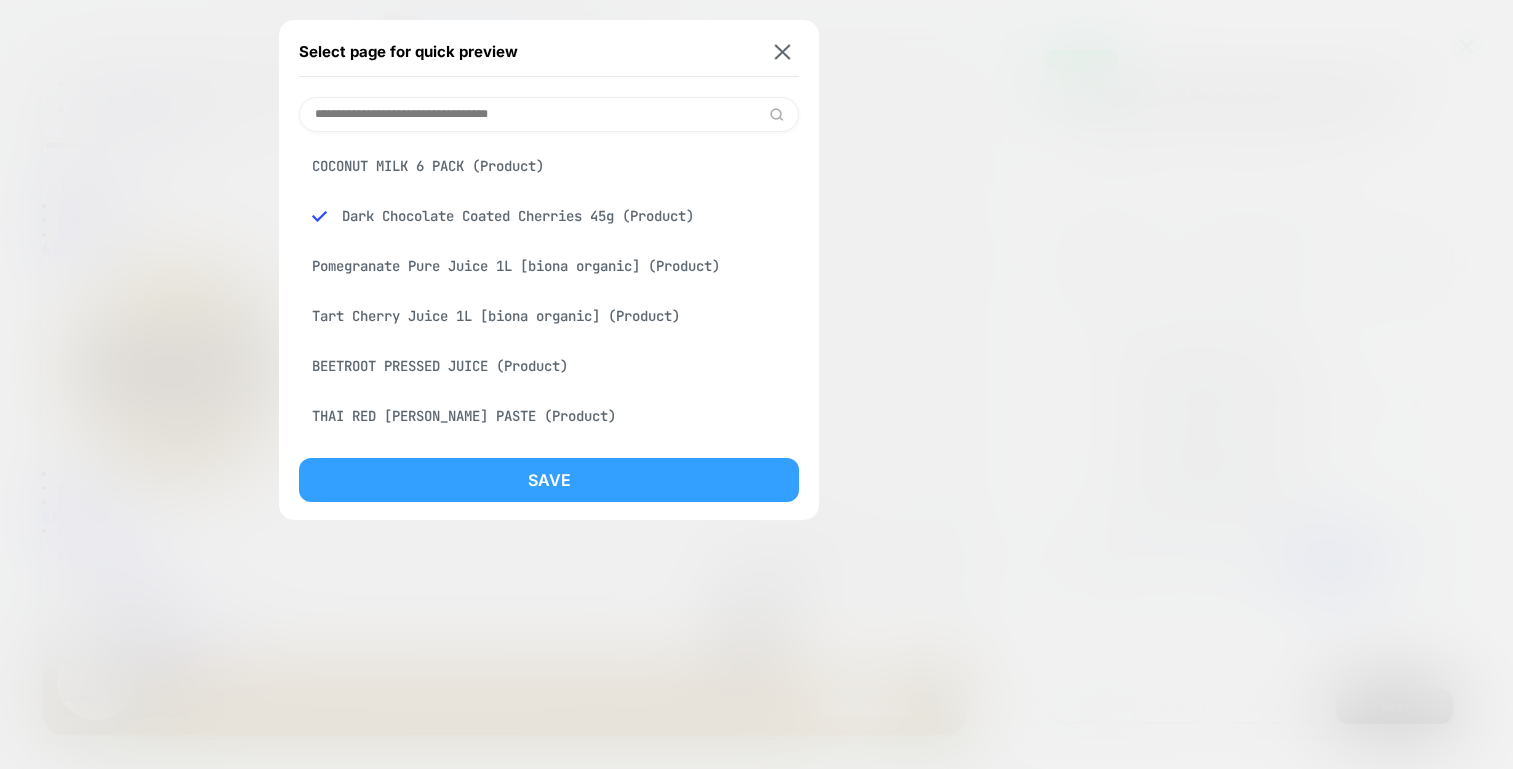 click on "Save" at bounding box center (549, 480) 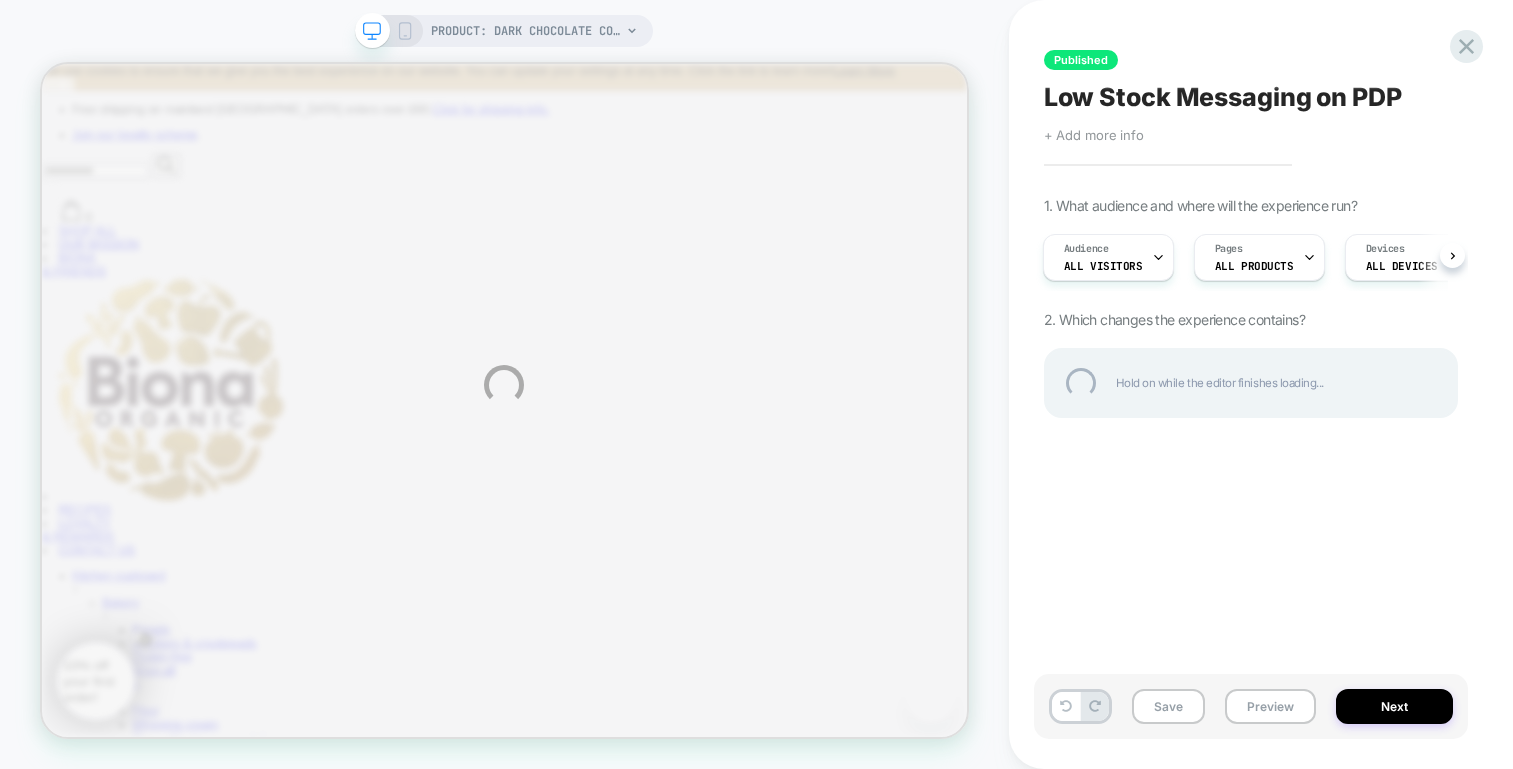 scroll, scrollTop: 0, scrollLeft: 0, axis: both 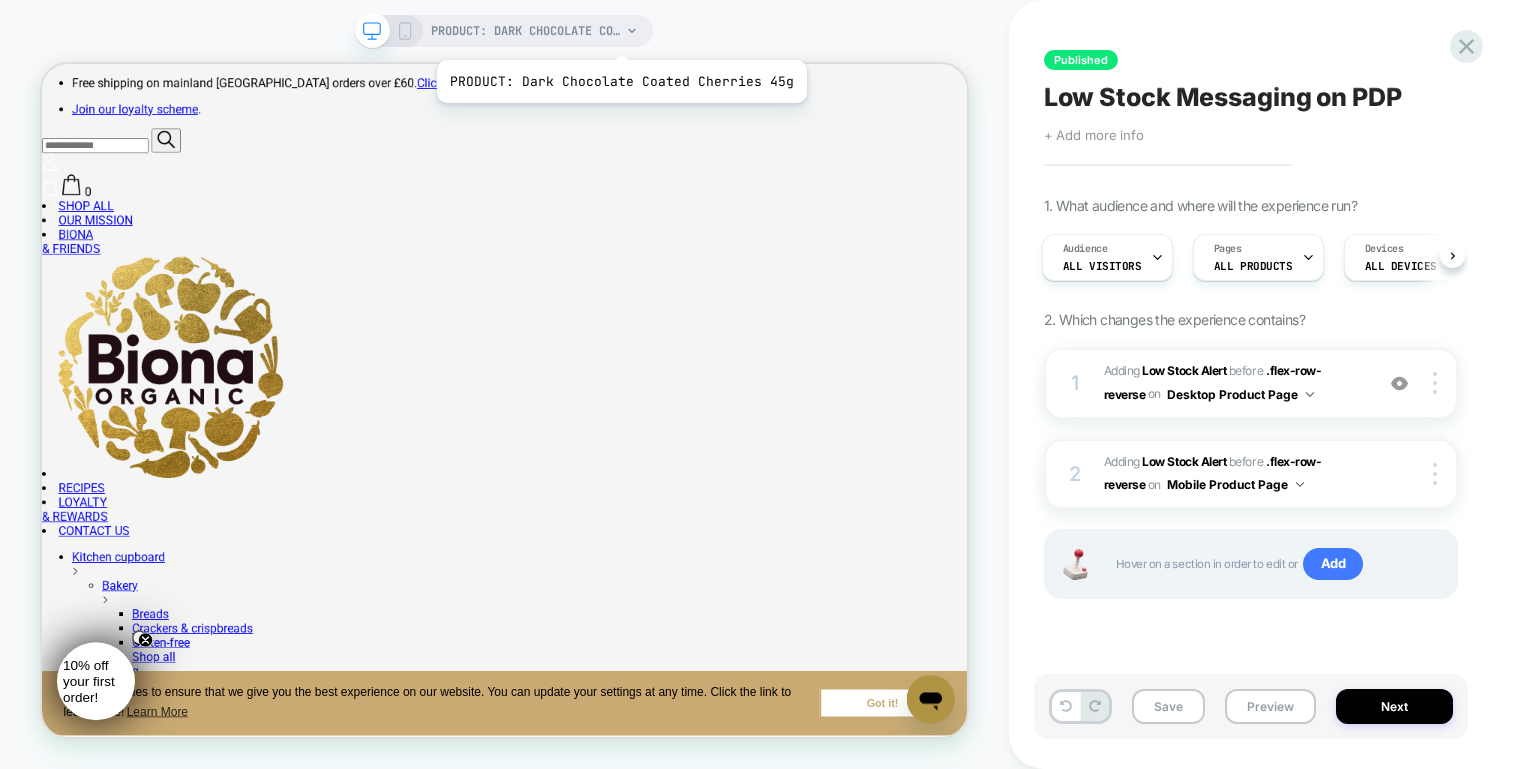 click on "PRODUCT: Dark Chocolate Coated Cherries 45g" at bounding box center (526, 31) 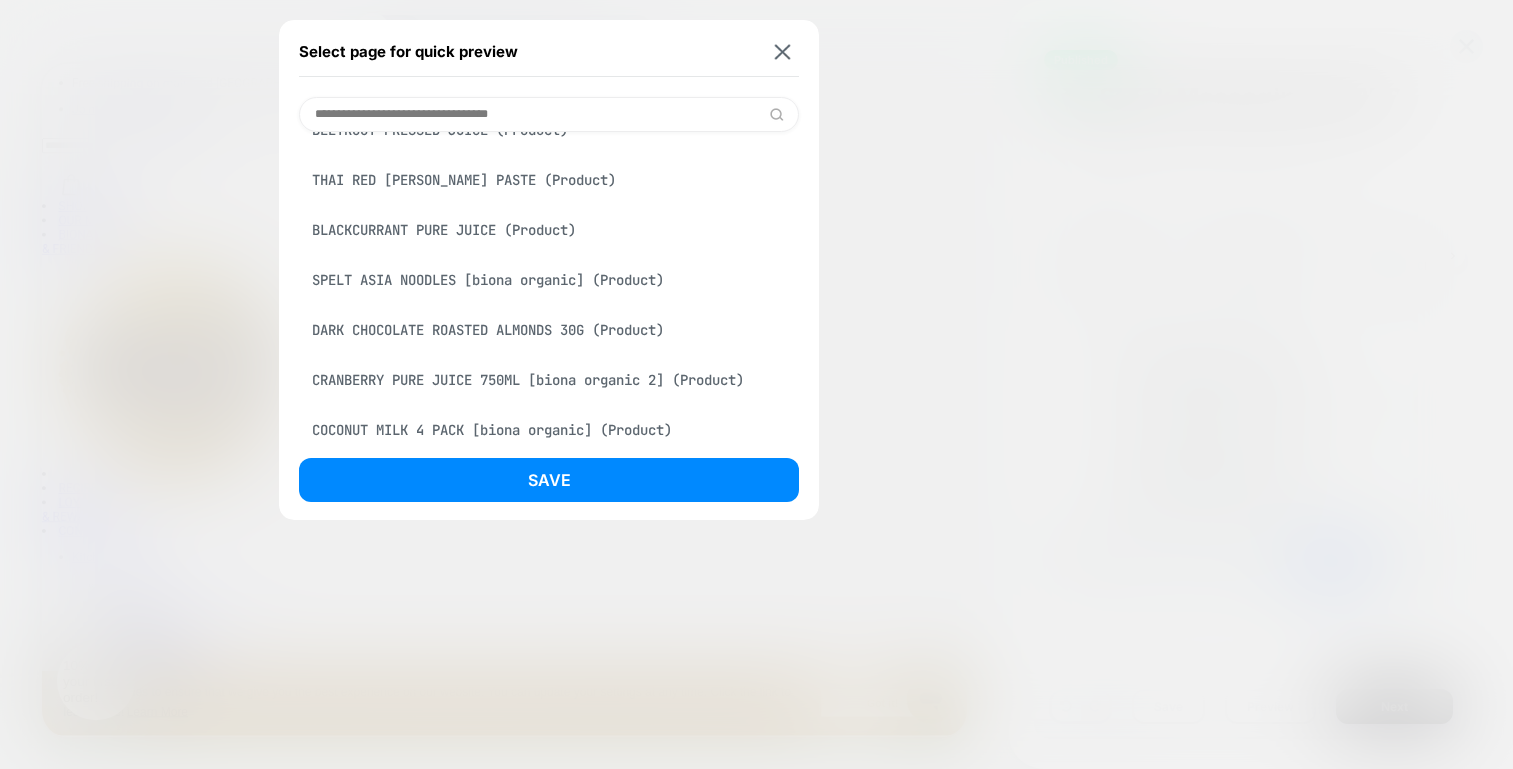 scroll, scrollTop: 237, scrollLeft: 0, axis: vertical 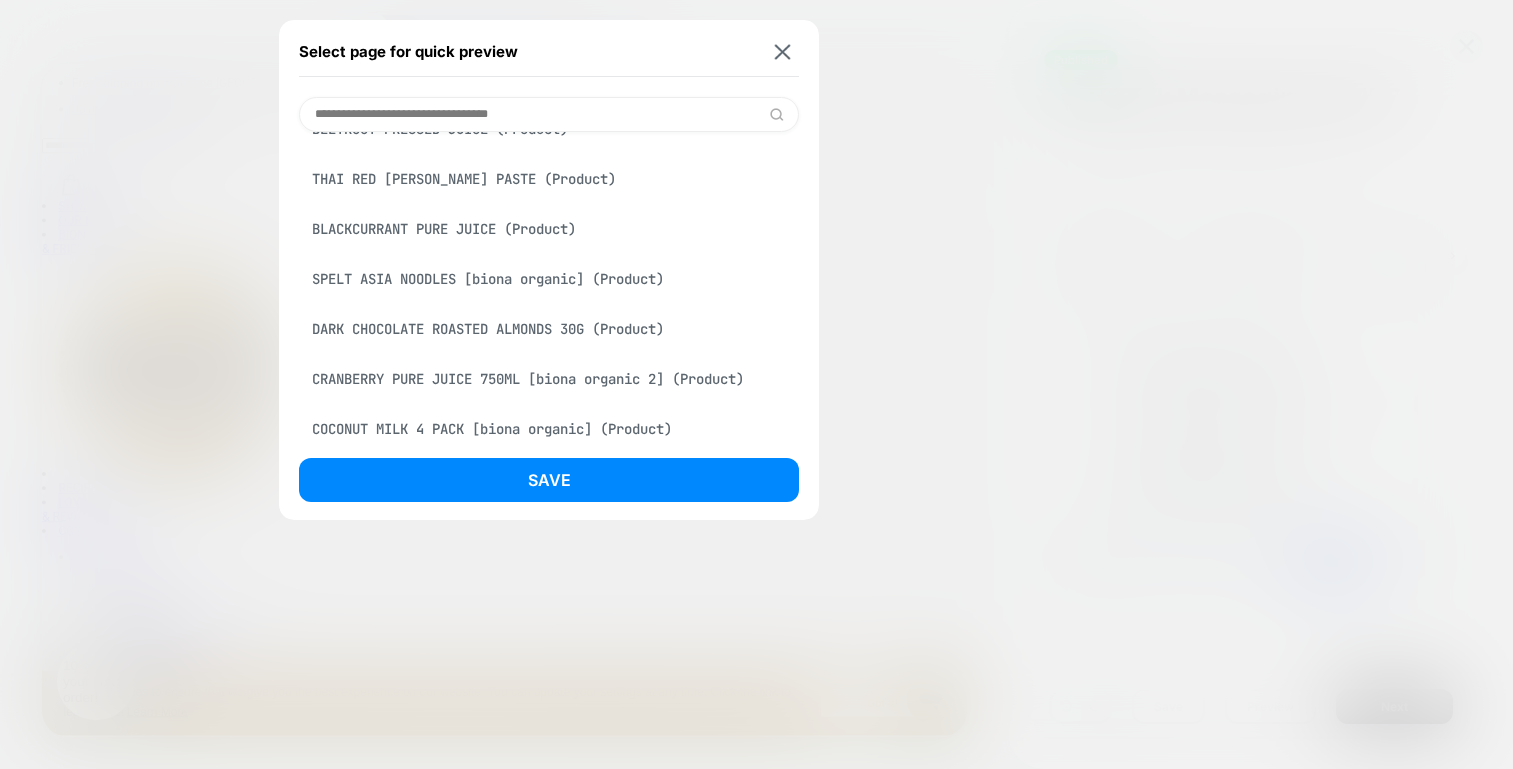 click on "THAI RED [PERSON_NAME] PASTE (Product)" at bounding box center (549, 179) 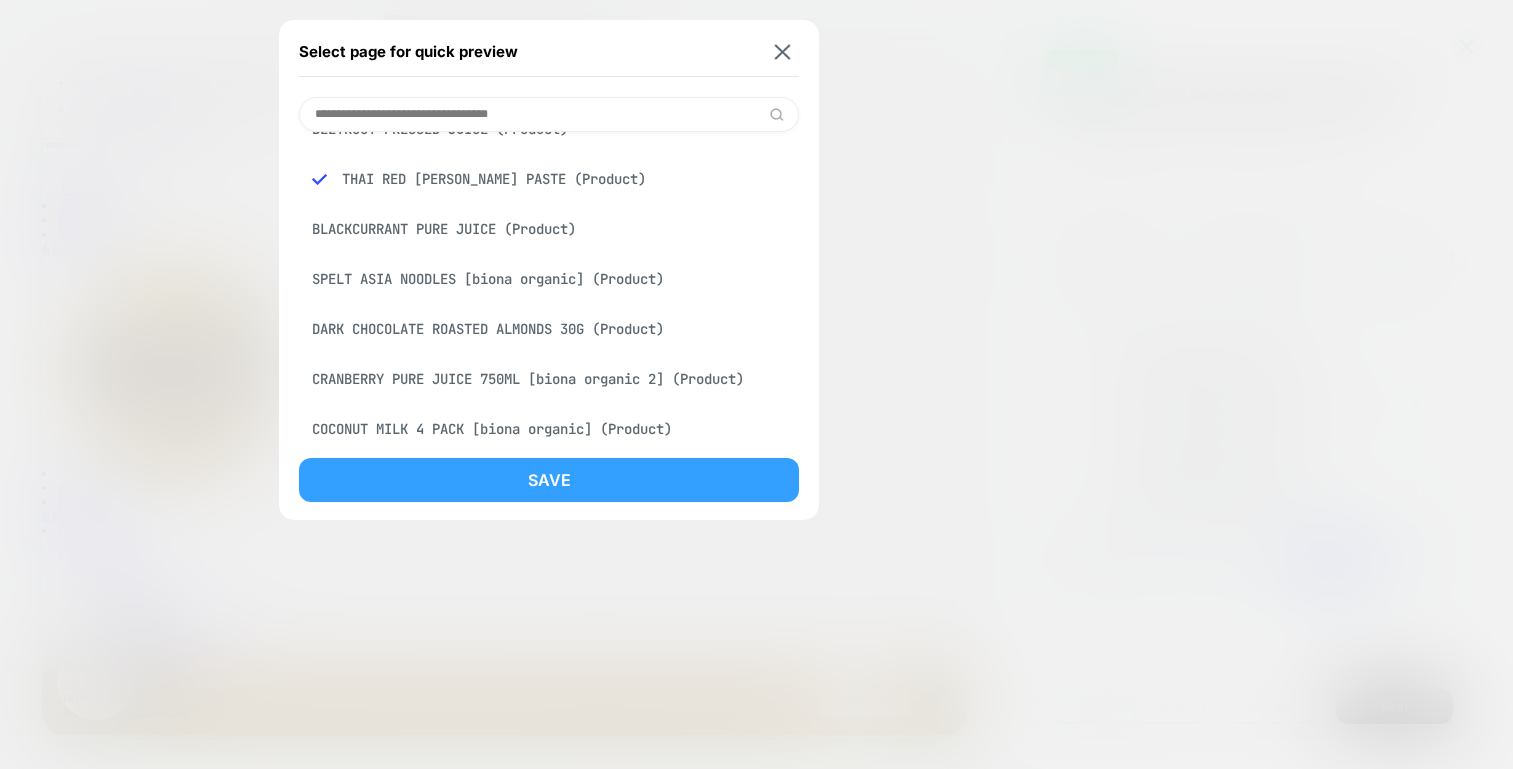 click on "Save" at bounding box center [549, 480] 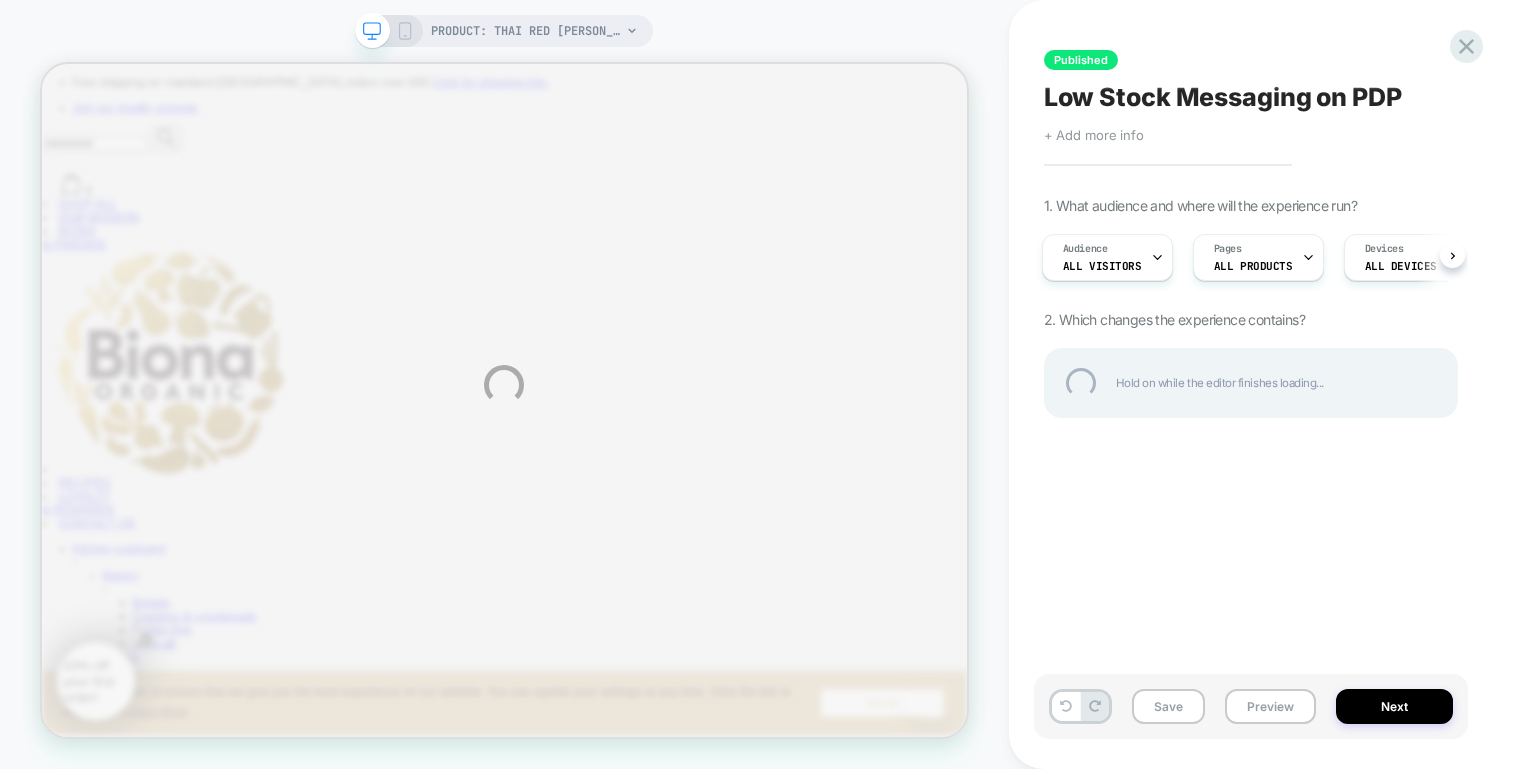 scroll, scrollTop: 0, scrollLeft: 0, axis: both 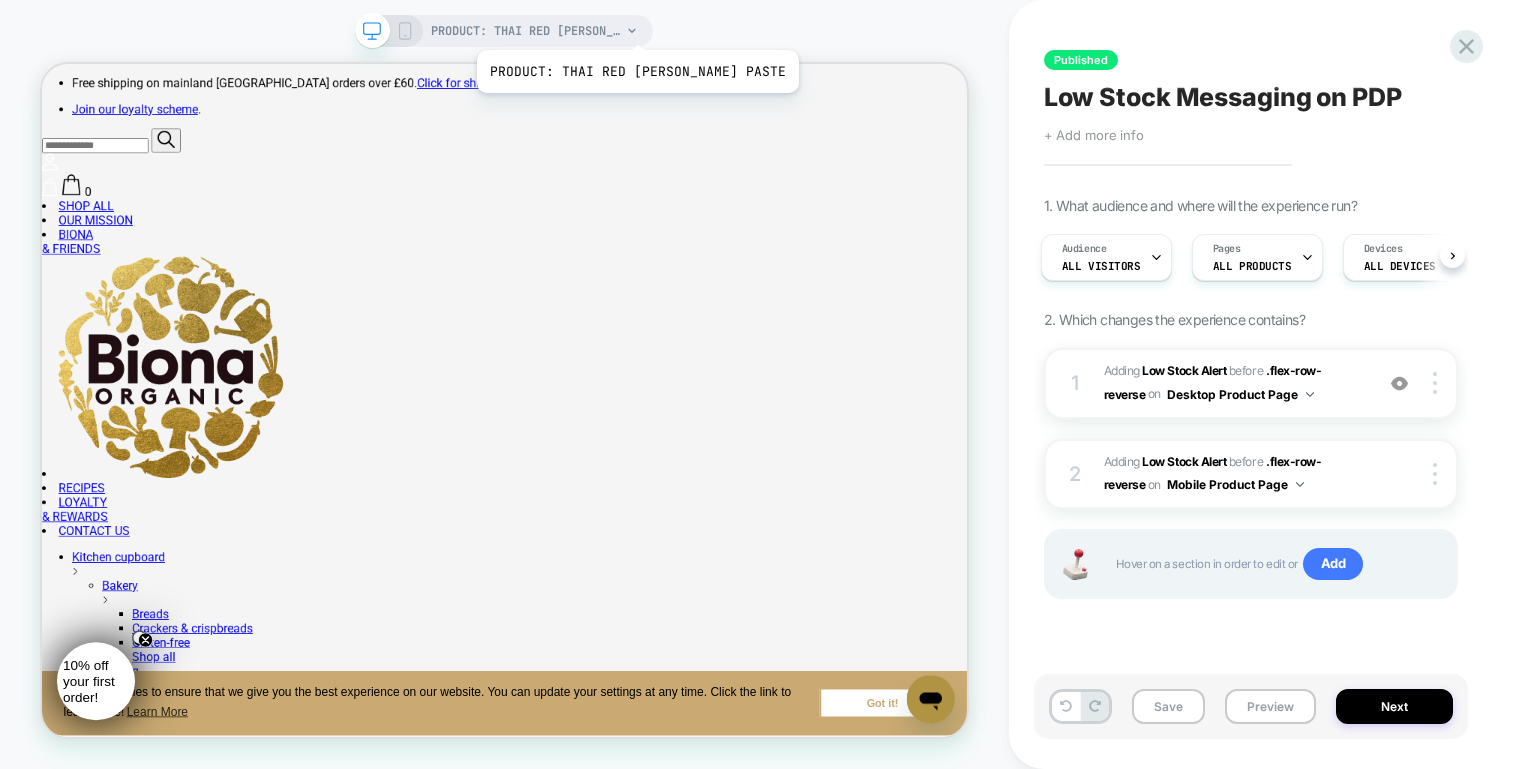 click on "PRODUCT: THAI RED [PERSON_NAME] PASTE" at bounding box center [526, 31] 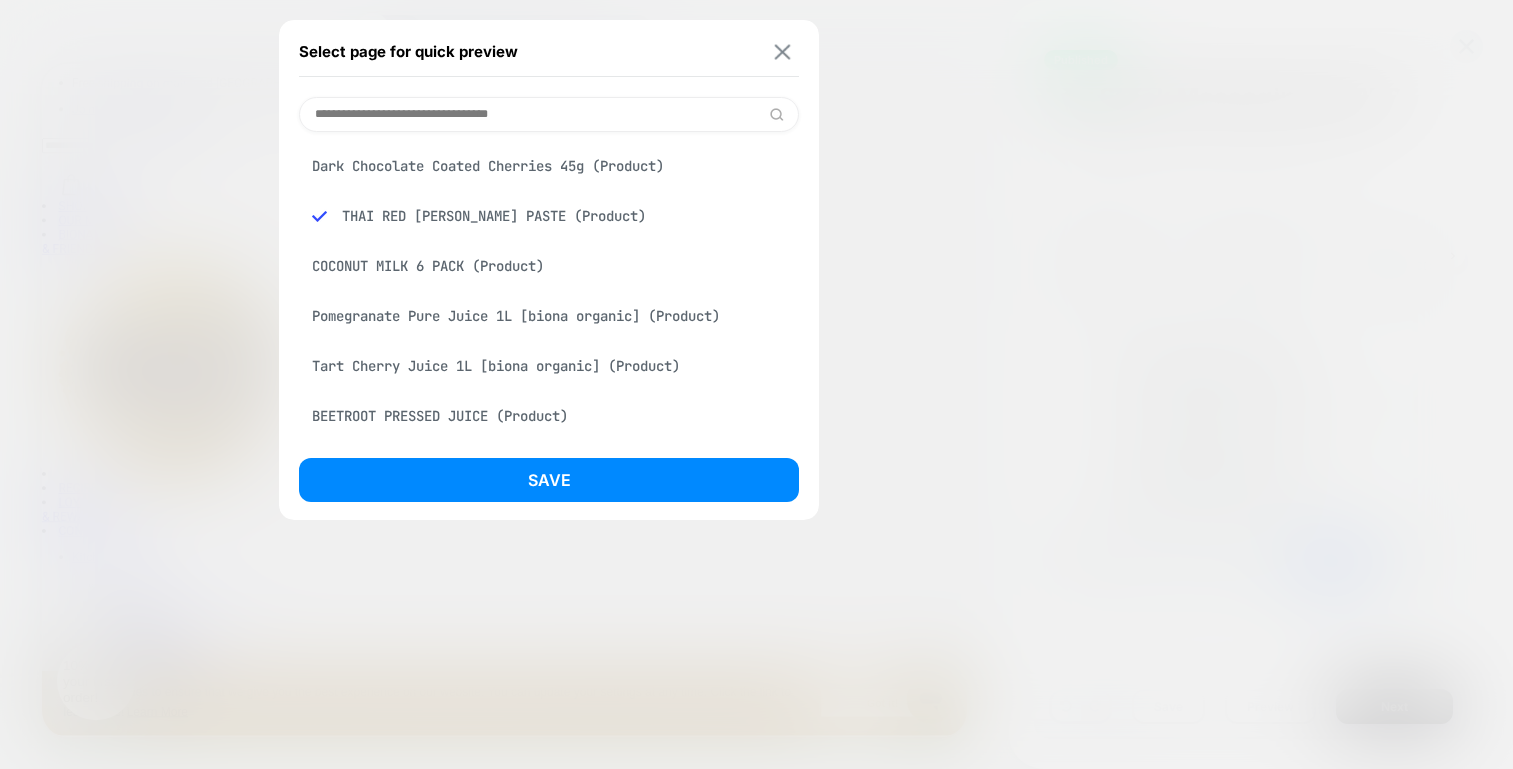 click at bounding box center (782, 51) 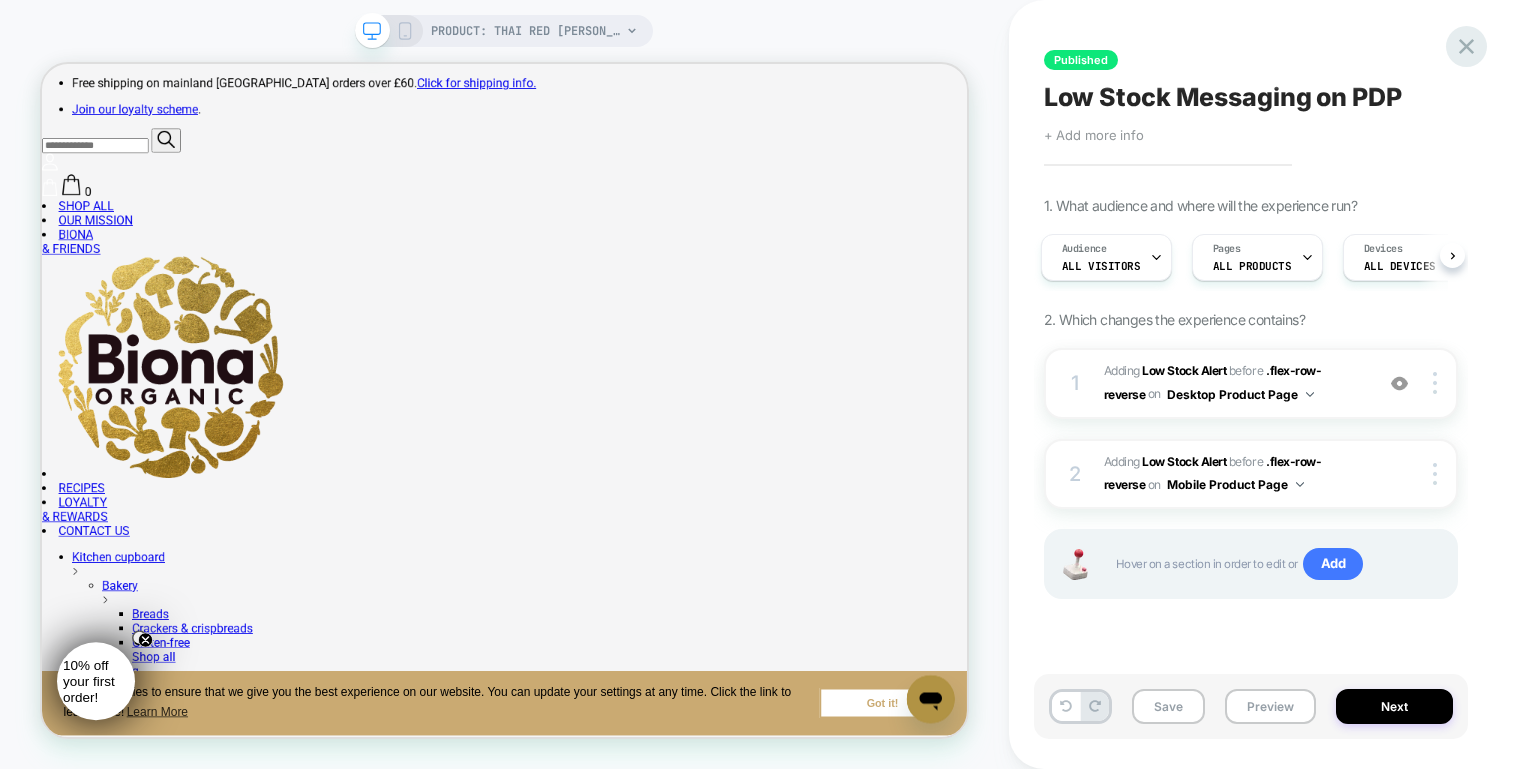 click 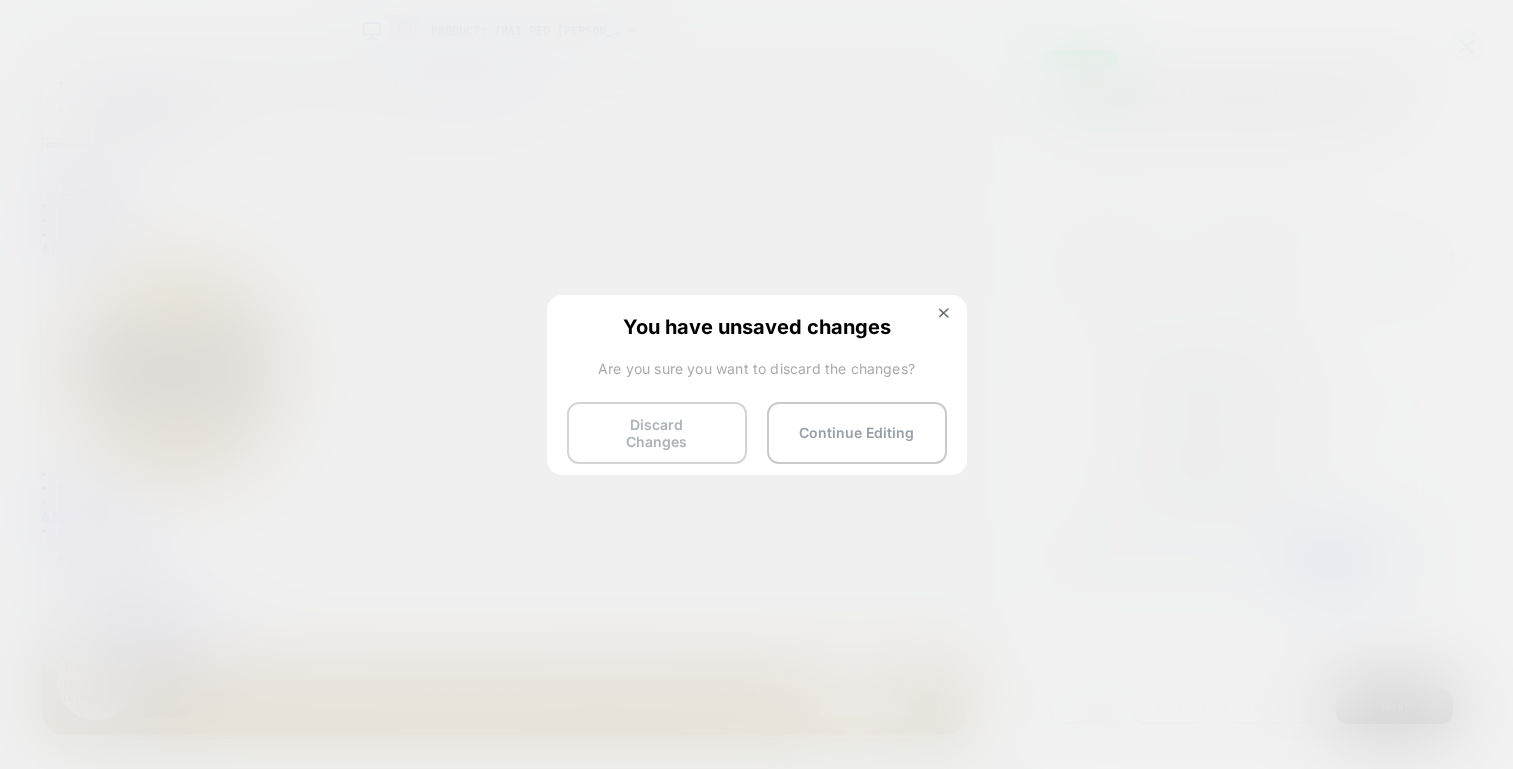 click on "Discard Changes" at bounding box center [657, 433] 